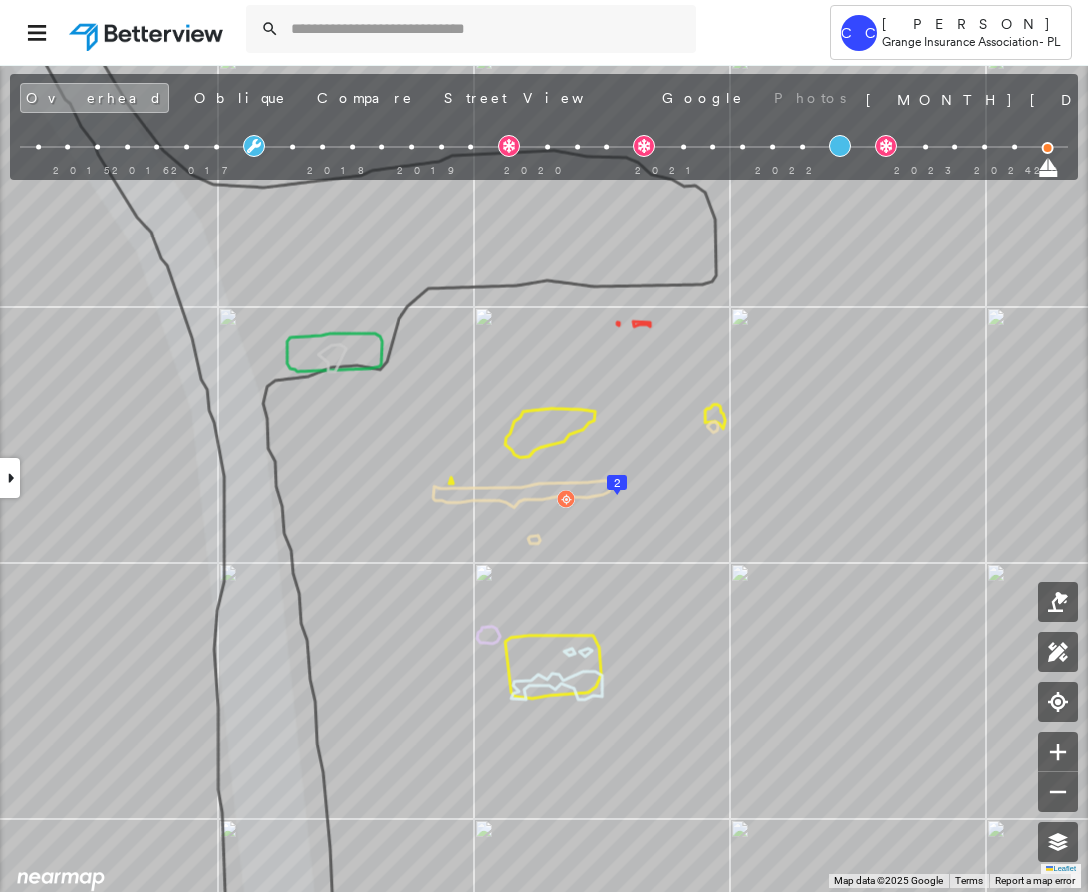 scroll, scrollTop: 0, scrollLeft: 0, axis: both 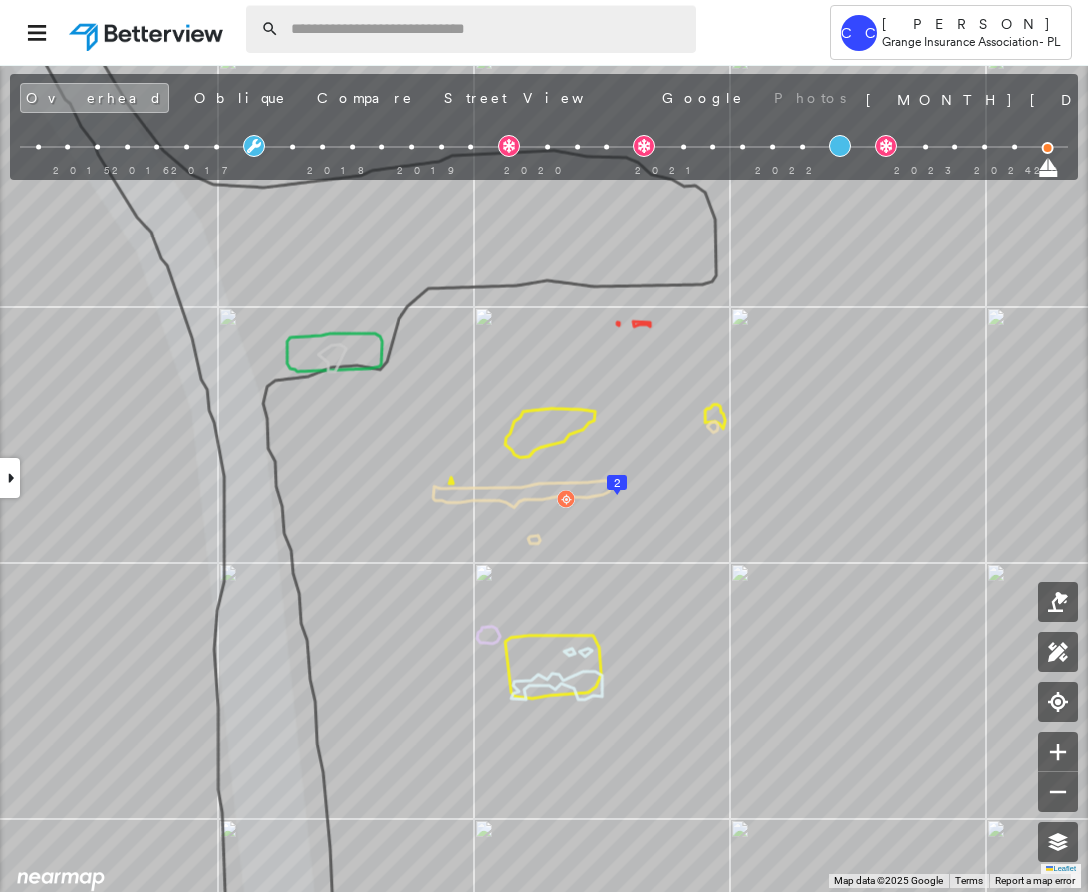 click at bounding box center [487, 29] 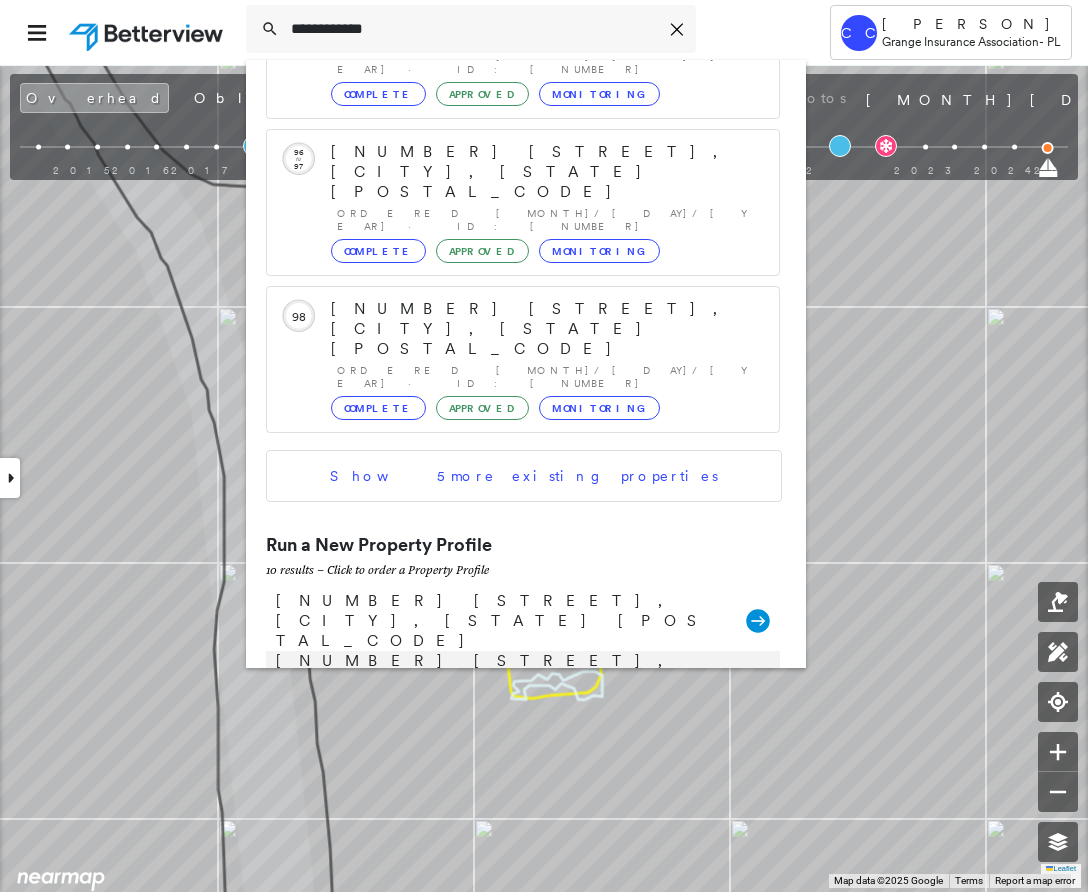 scroll, scrollTop: 540, scrollLeft: 0, axis: vertical 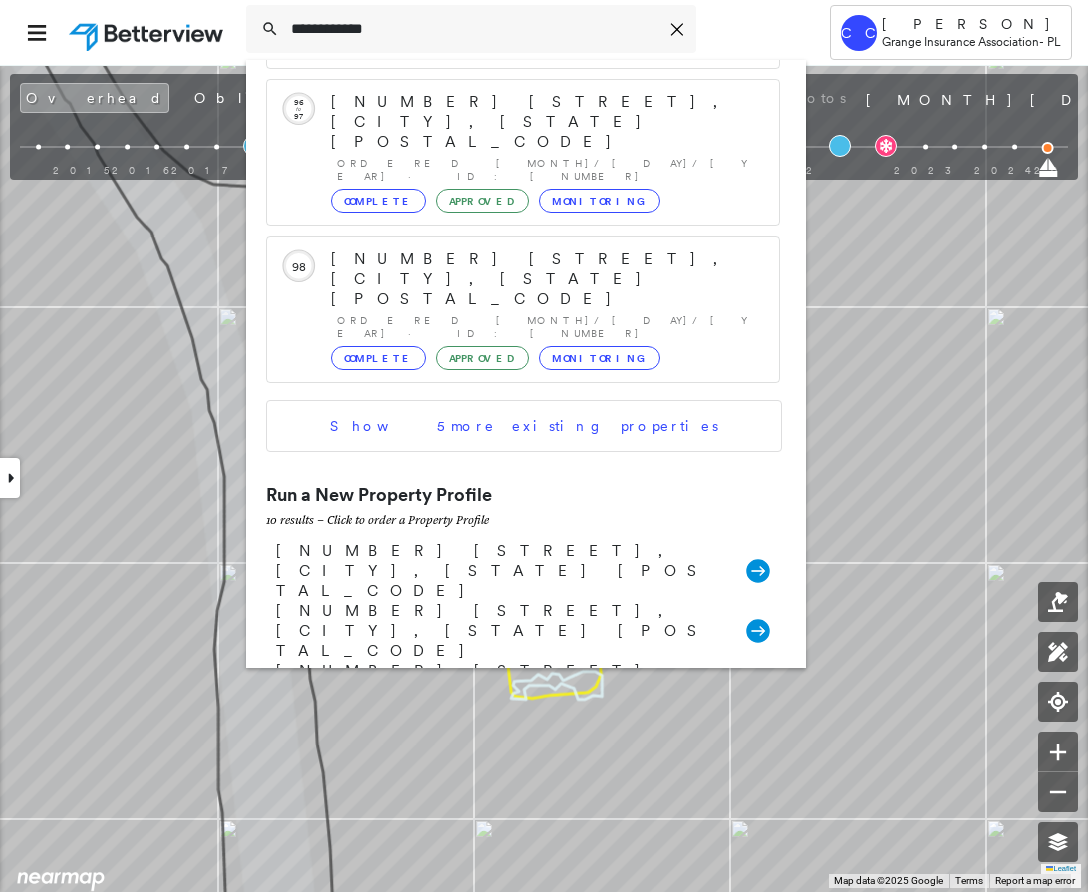 type on "**********" 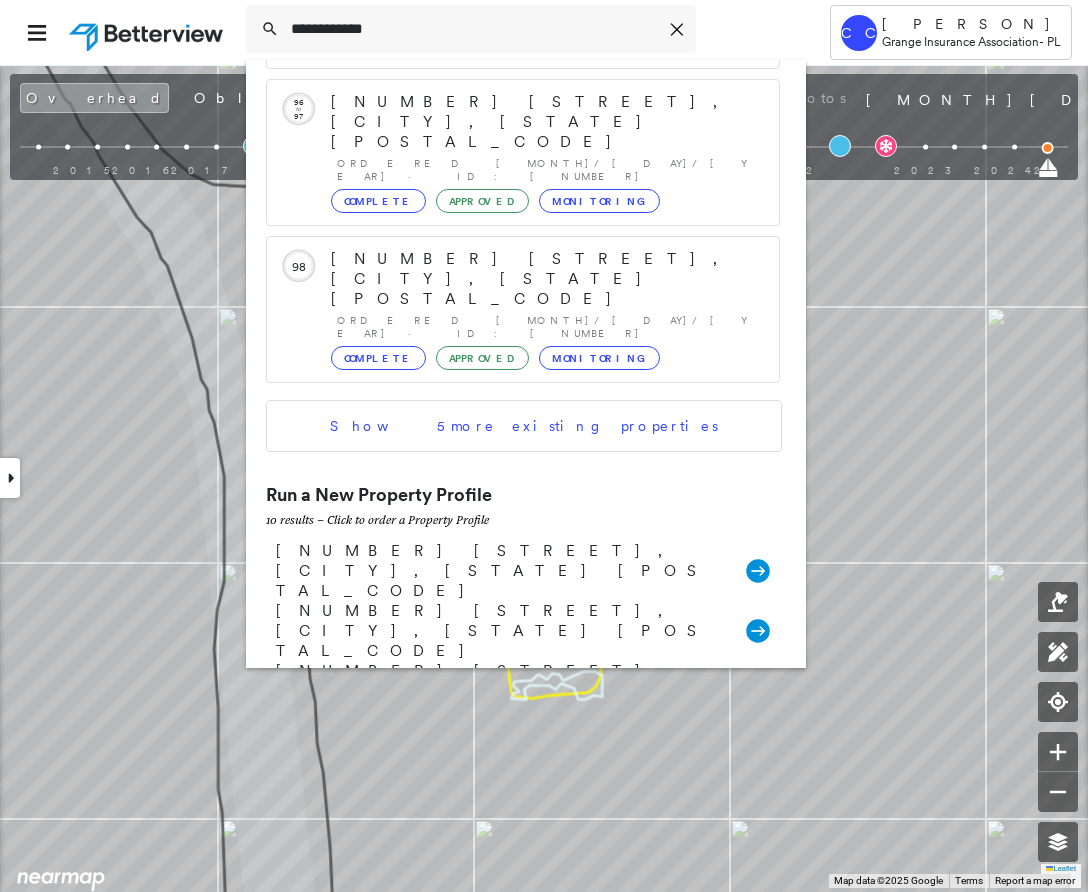 click on "[NUMBER] [STREET], [CITY], [STATE] [POSTAL_CODE]" at bounding box center (501, 871) 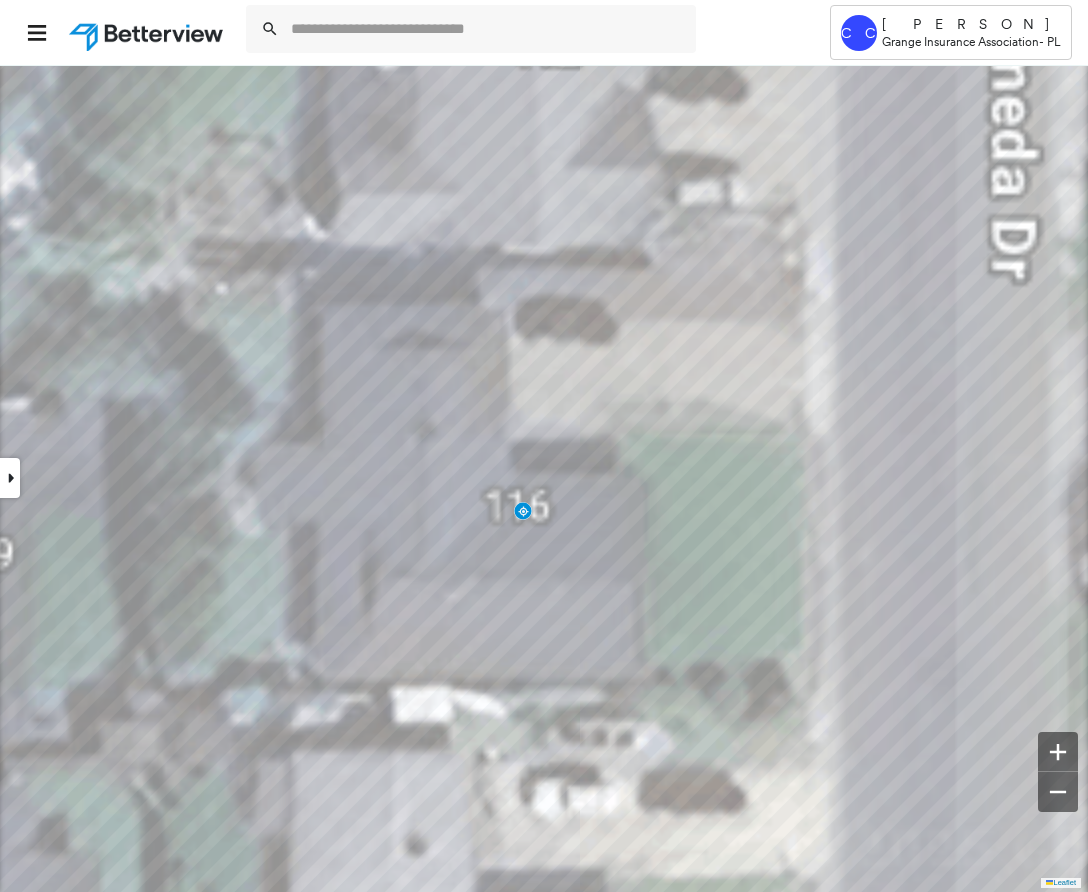 click 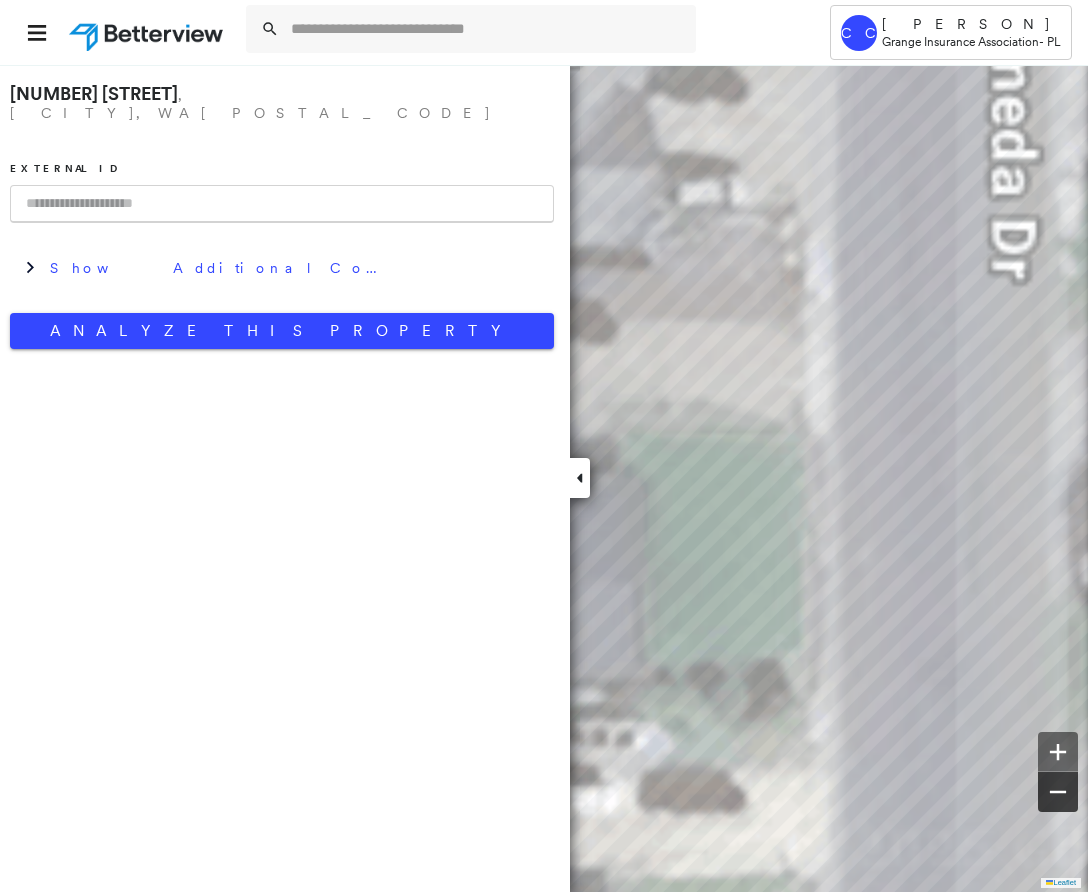 click 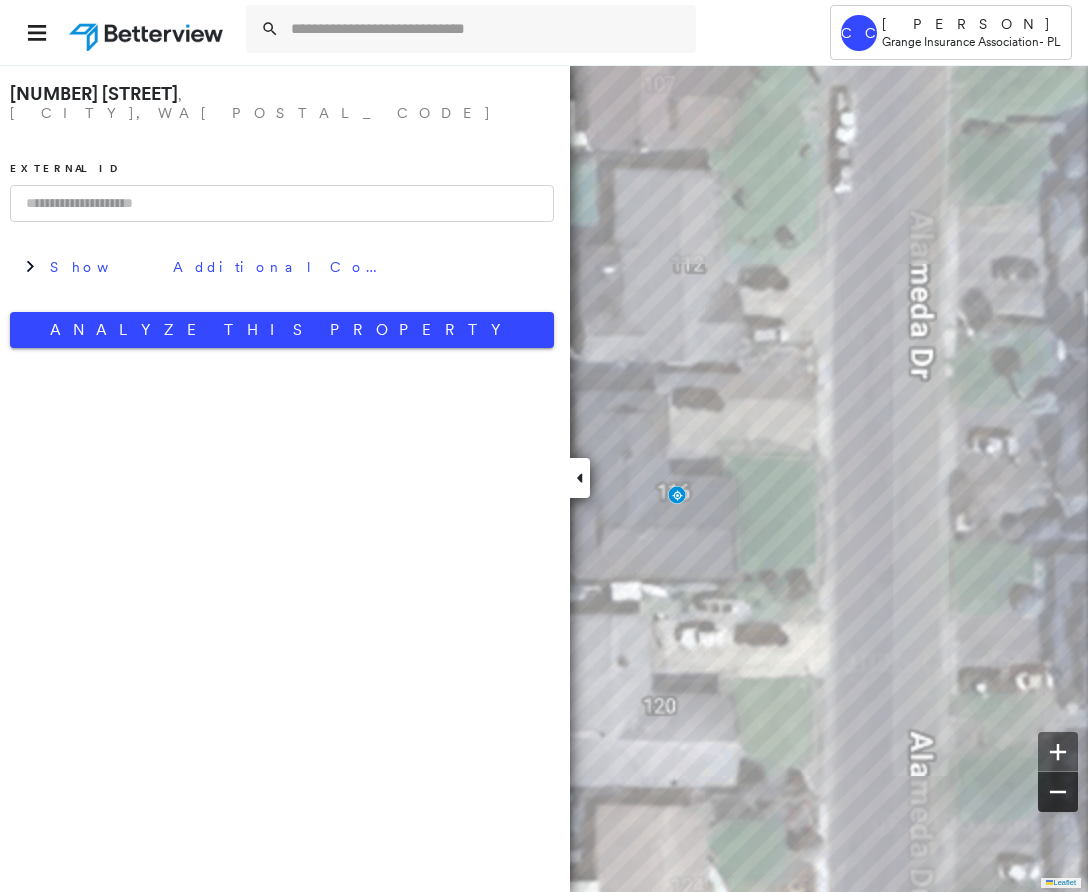 click 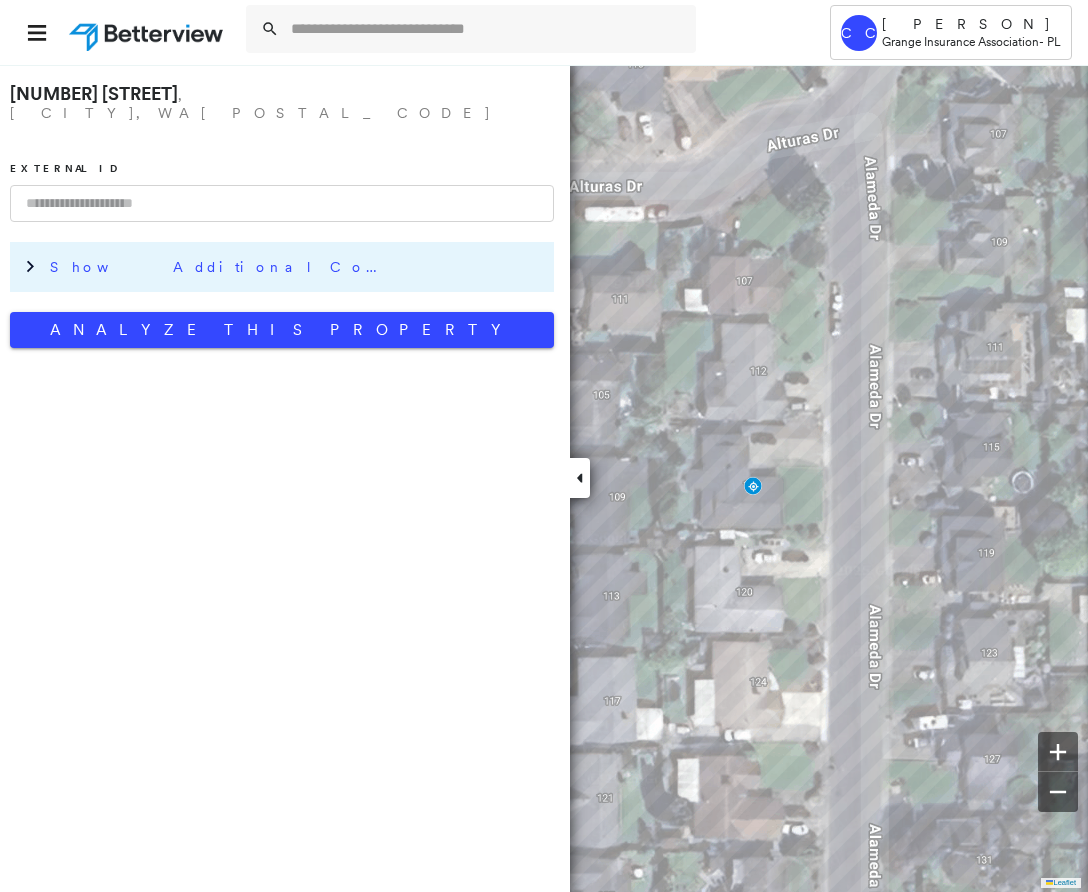 click on "Show Additional Company Data" at bounding box center (220, 267) 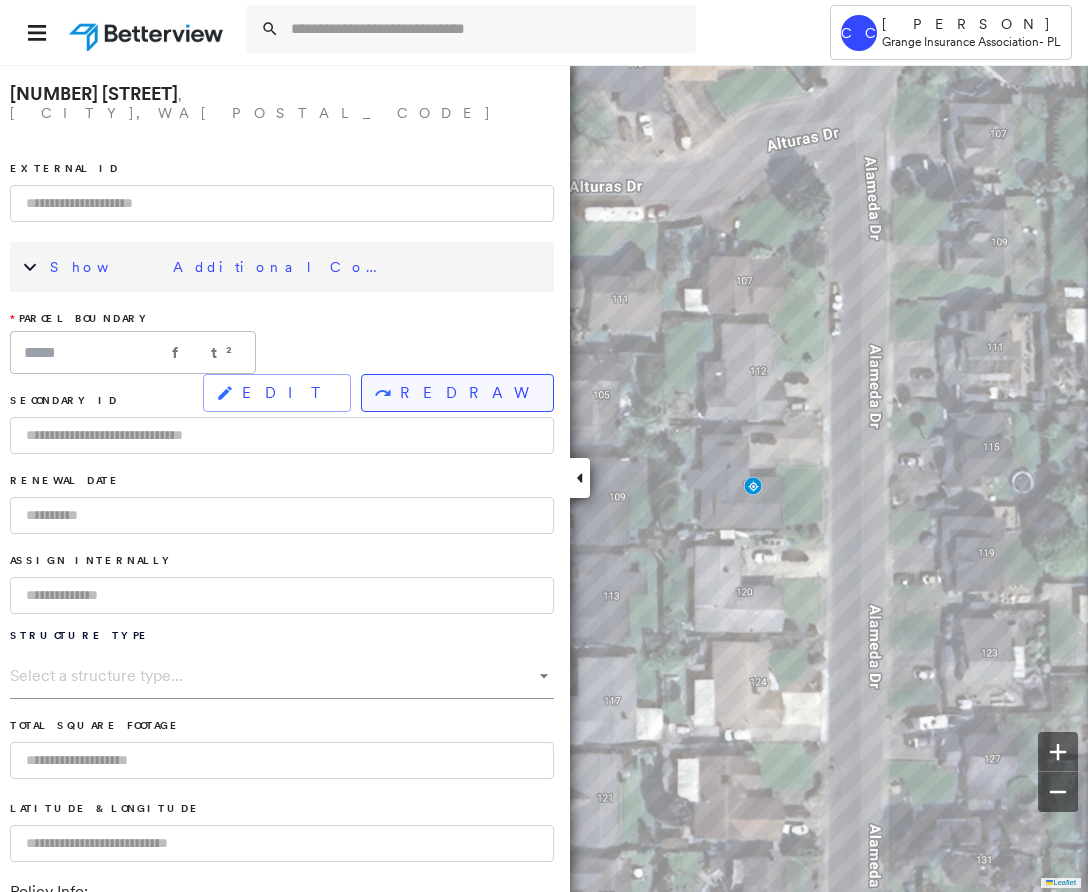 click on "REDRAW" at bounding box center (457, 393) 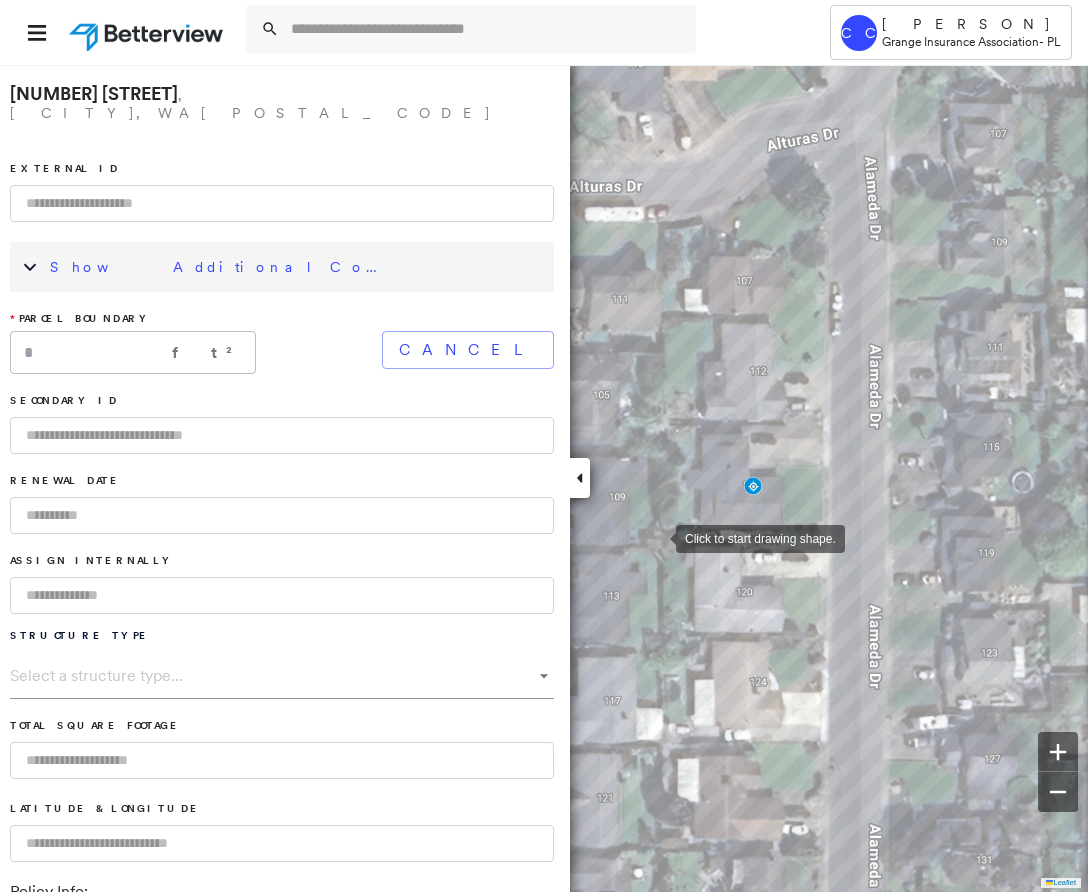 click at bounding box center [656, 537] 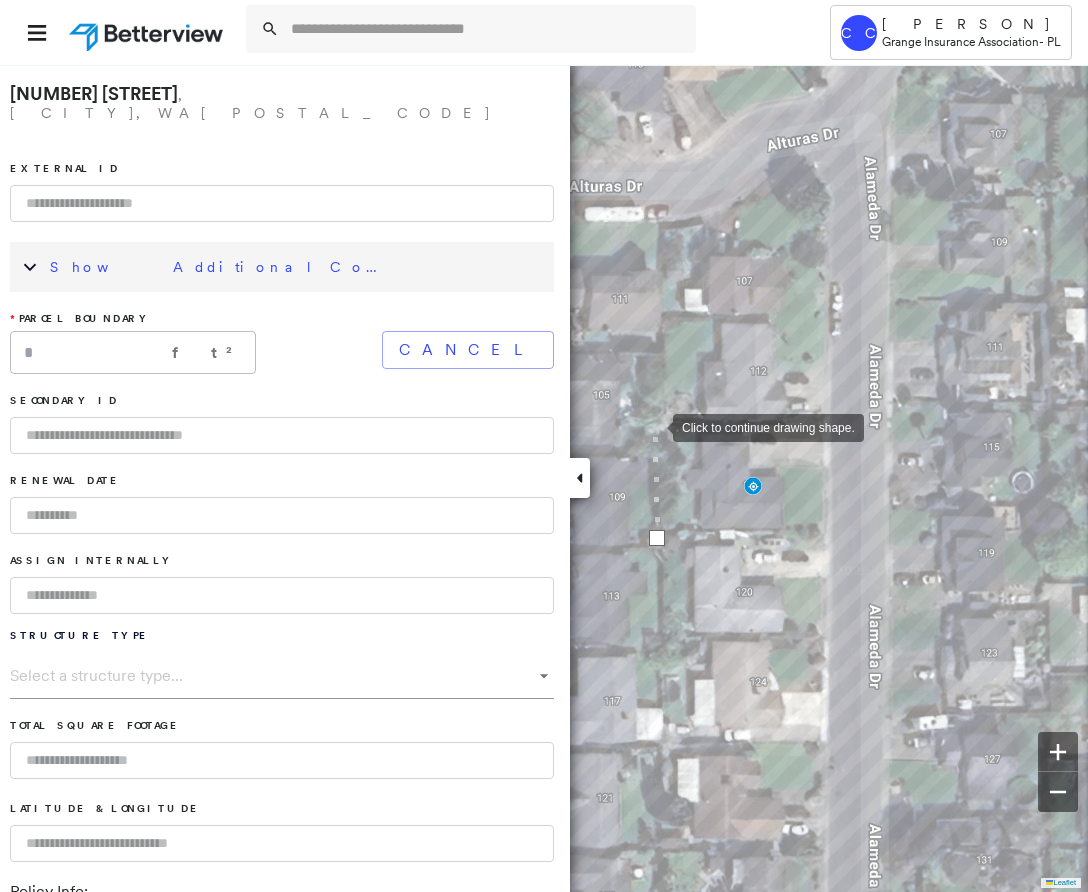 click at bounding box center [653, 426] 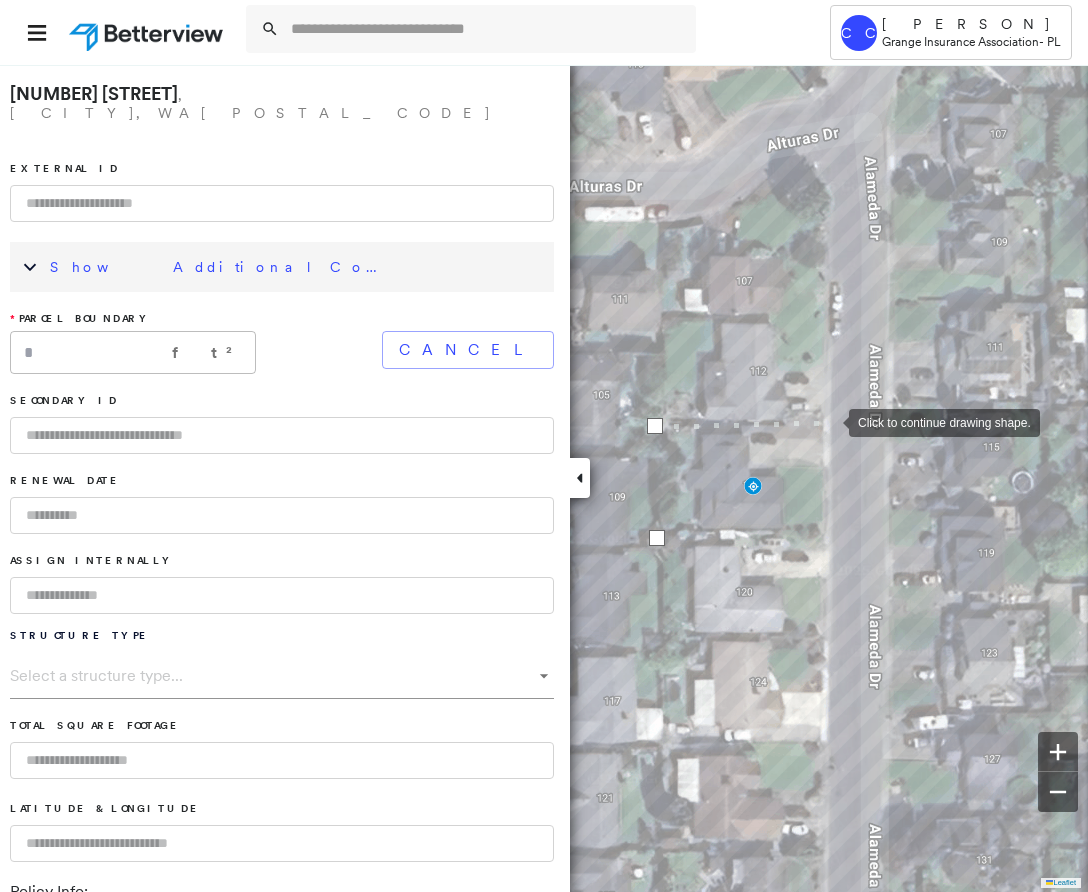 click at bounding box center (829, 421) 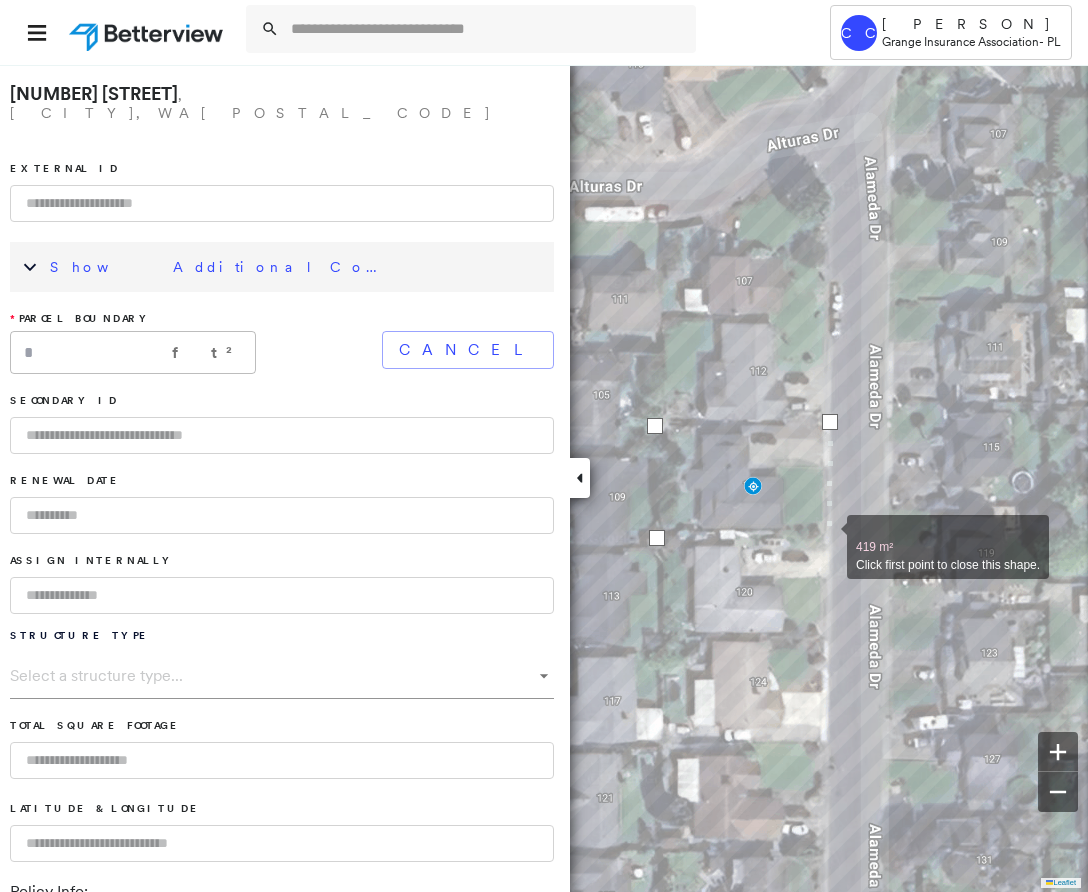 click at bounding box center (827, 536) 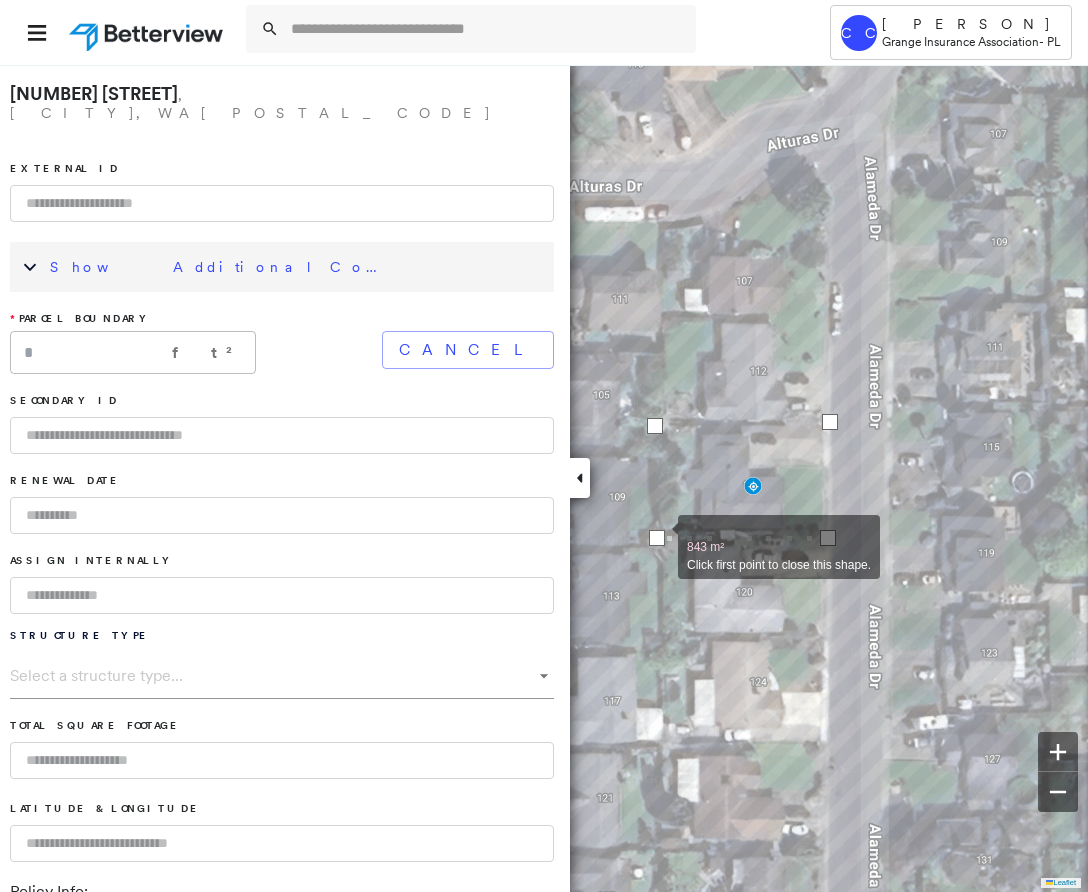 click at bounding box center (657, 538) 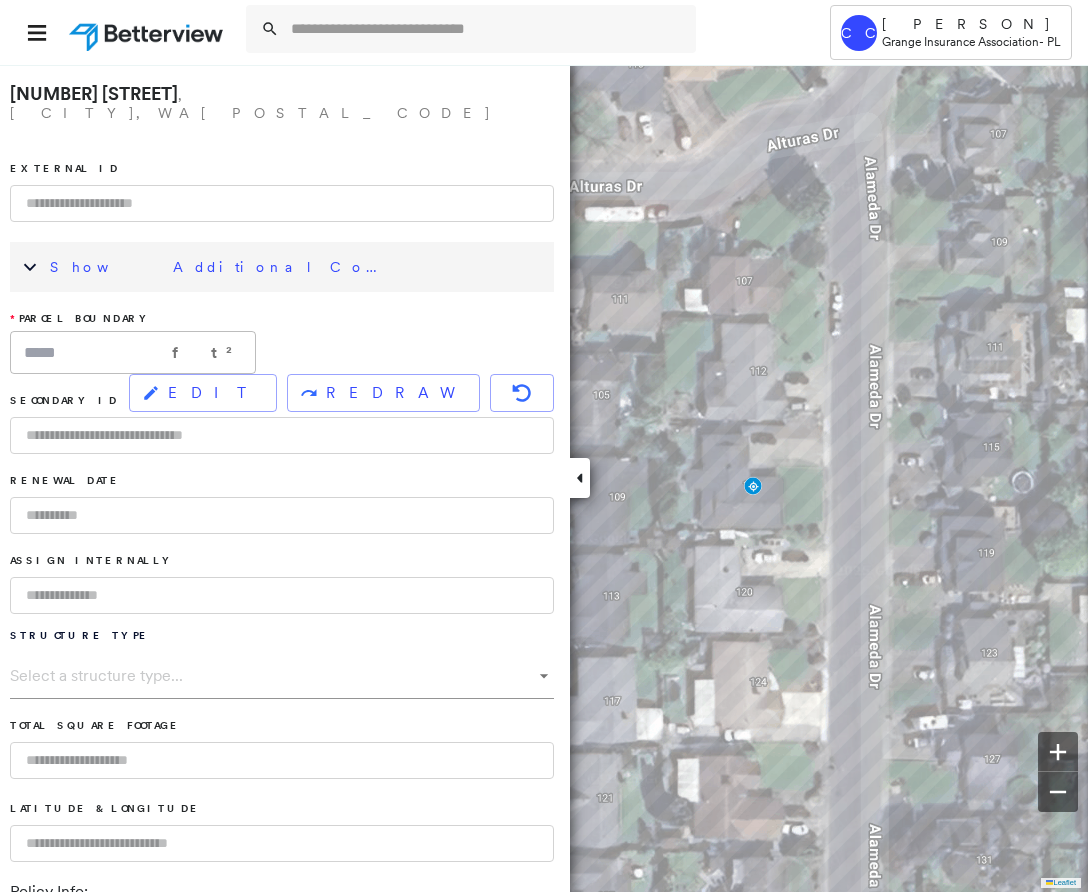 click at bounding box center (282, 203) 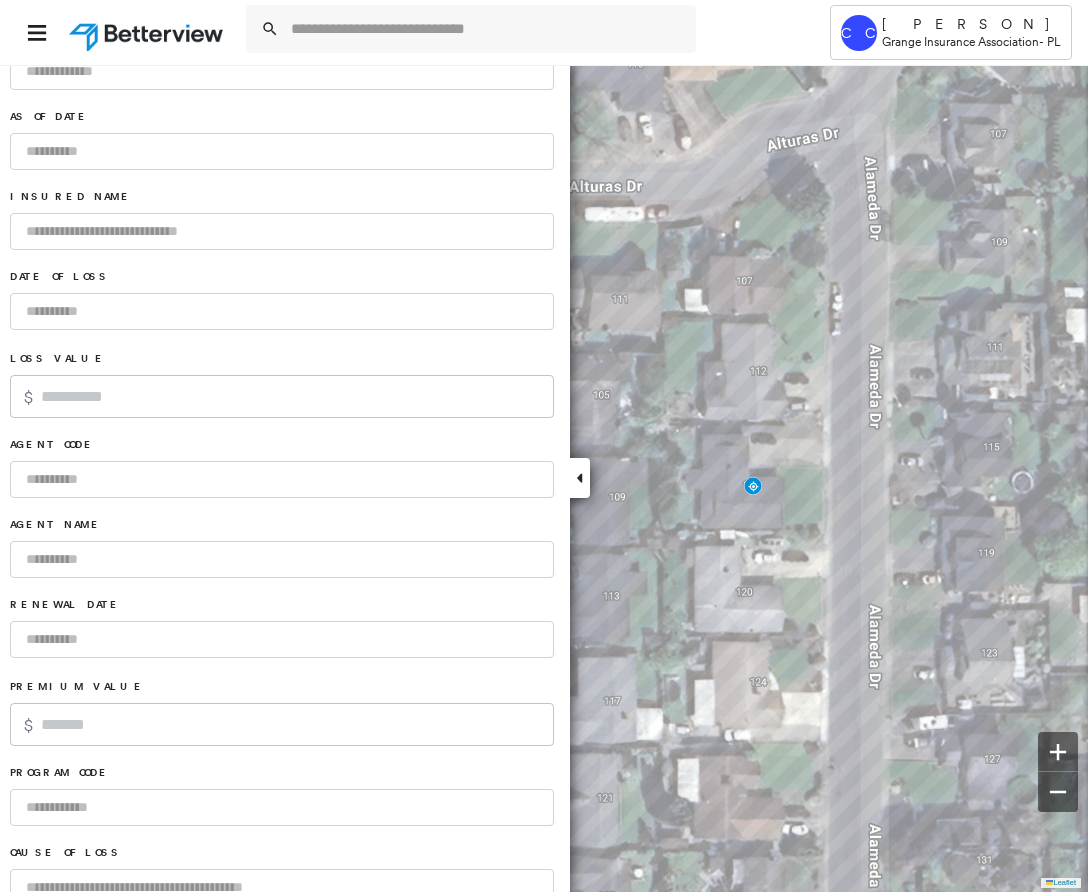 scroll, scrollTop: 1083, scrollLeft: 0, axis: vertical 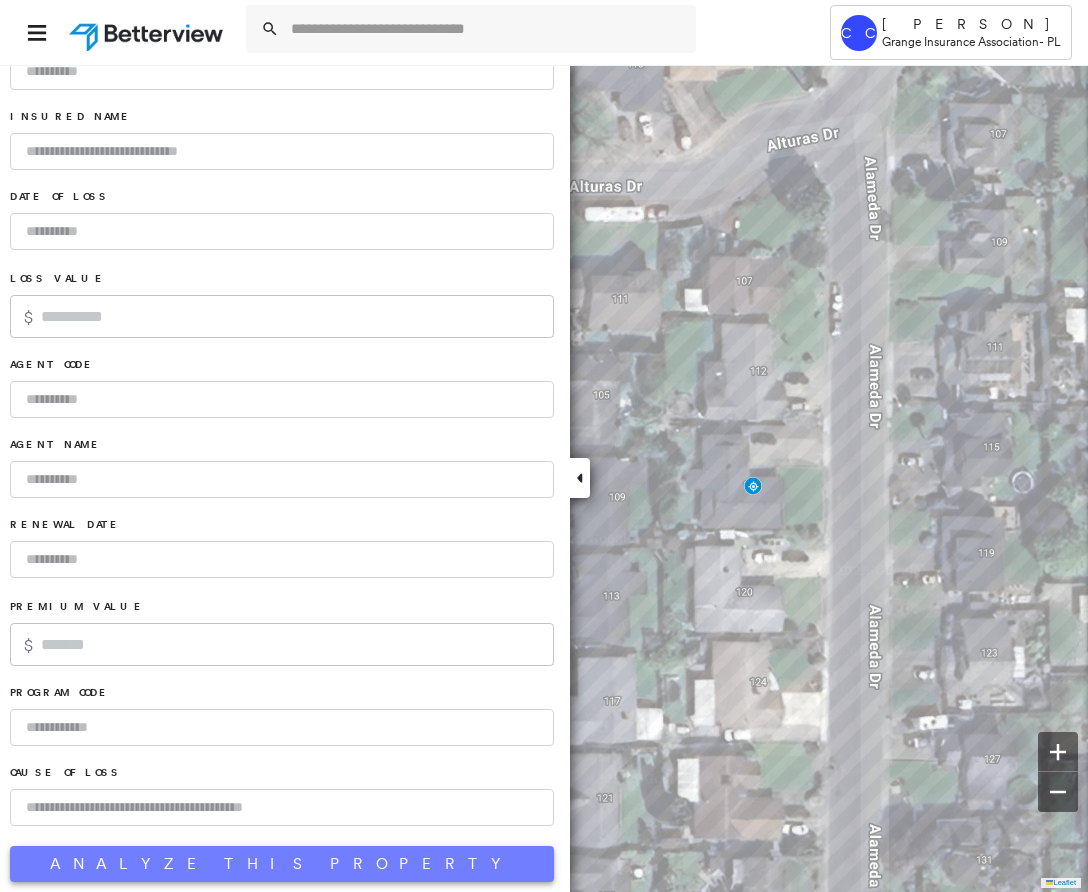 type on "**********" 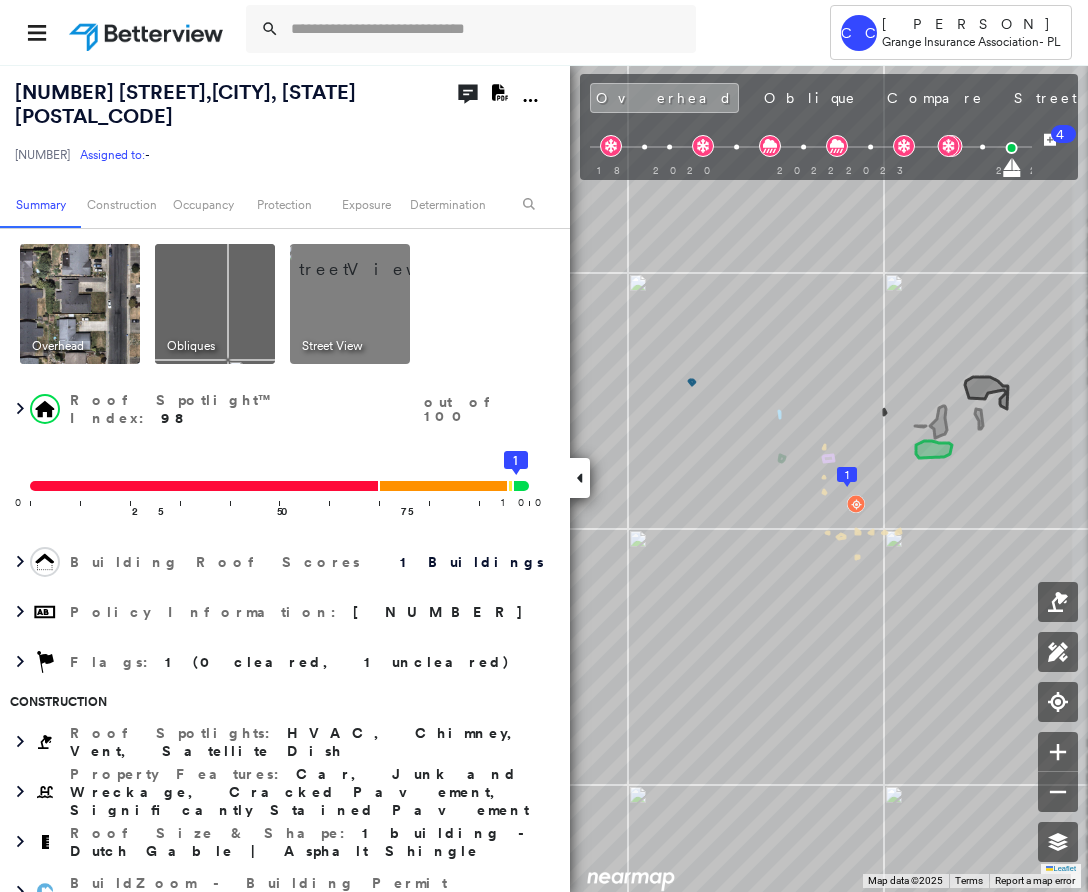 click on "Download PDF Report" 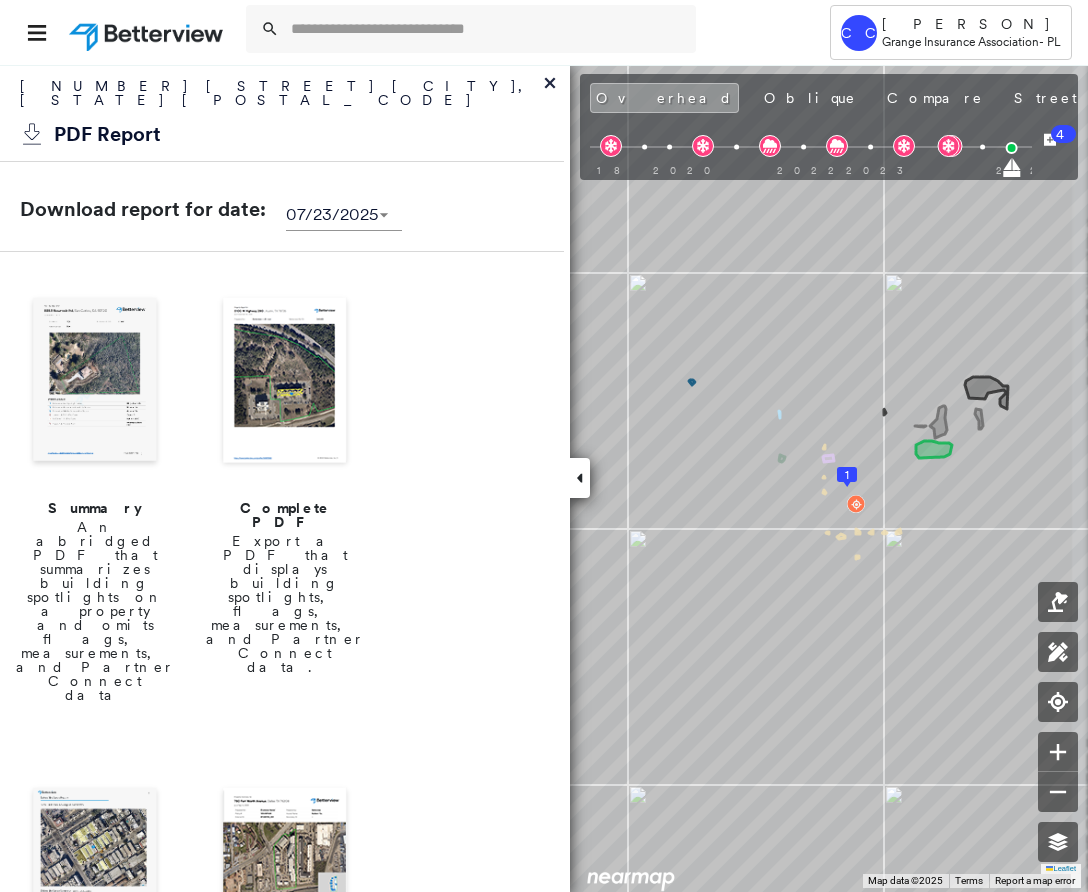 click on "An abridged PDF that summarizes building spotlights on a property and omits flags, measurements, and Partner Connect data" at bounding box center (95, 611) 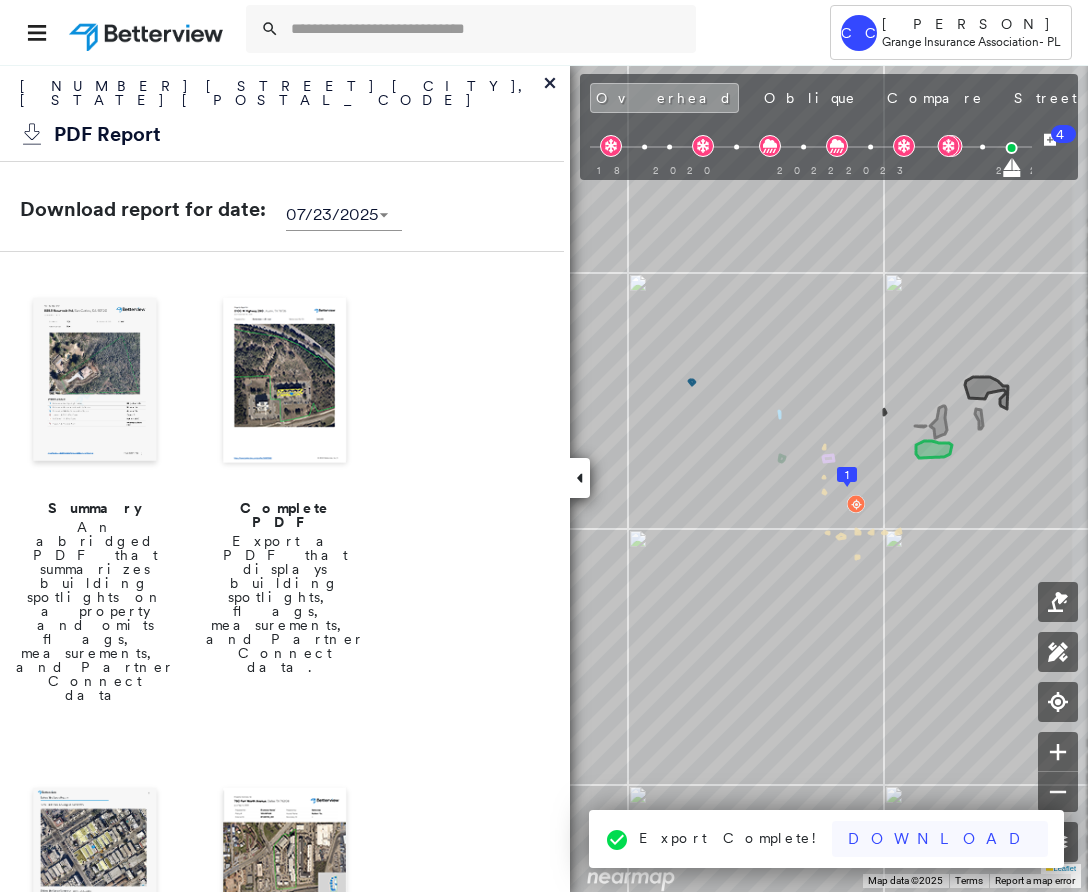 click on "Download" at bounding box center [940, 839] 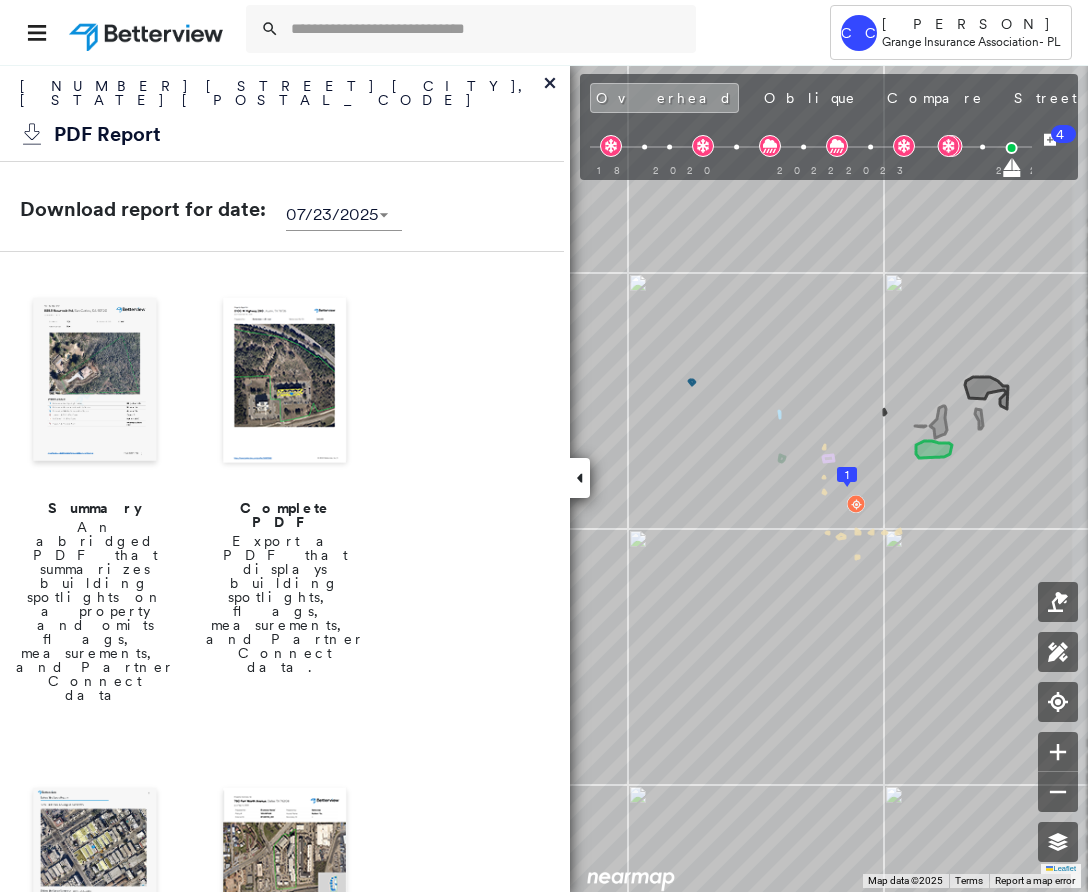 click 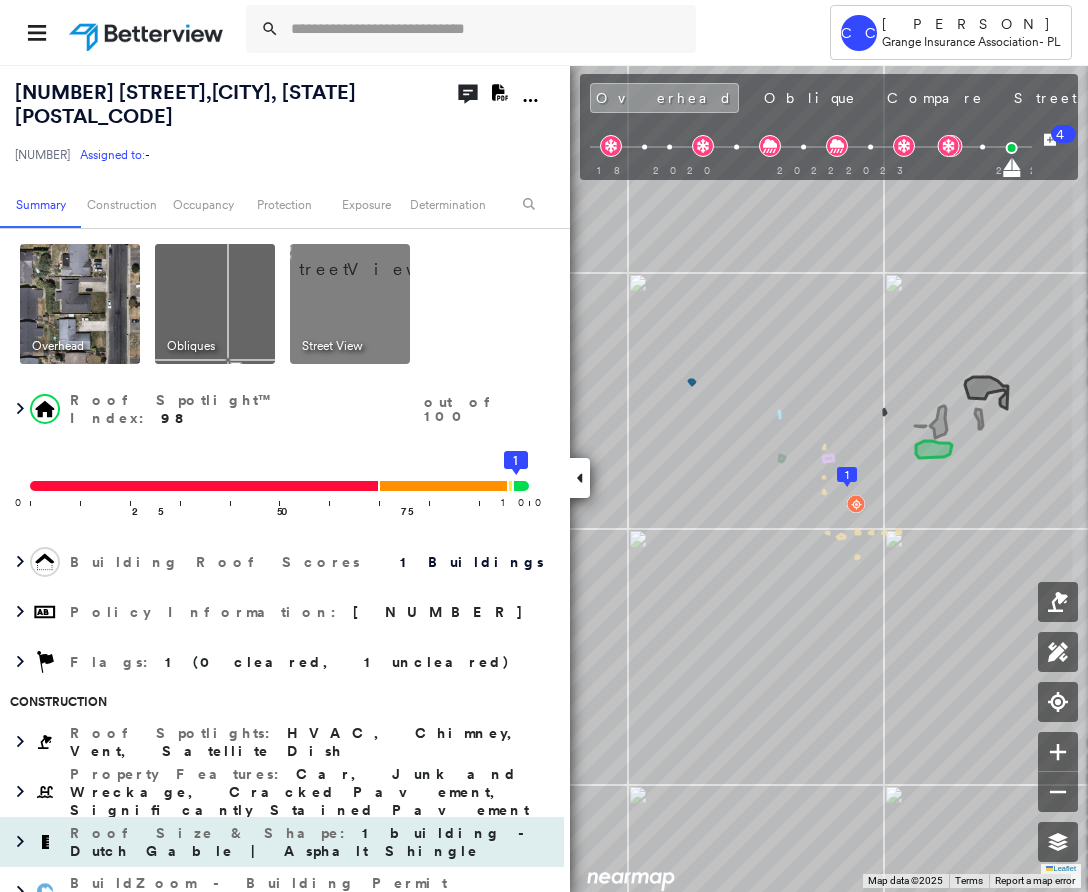 scroll, scrollTop: 108, scrollLeft: 0, axis: vertical 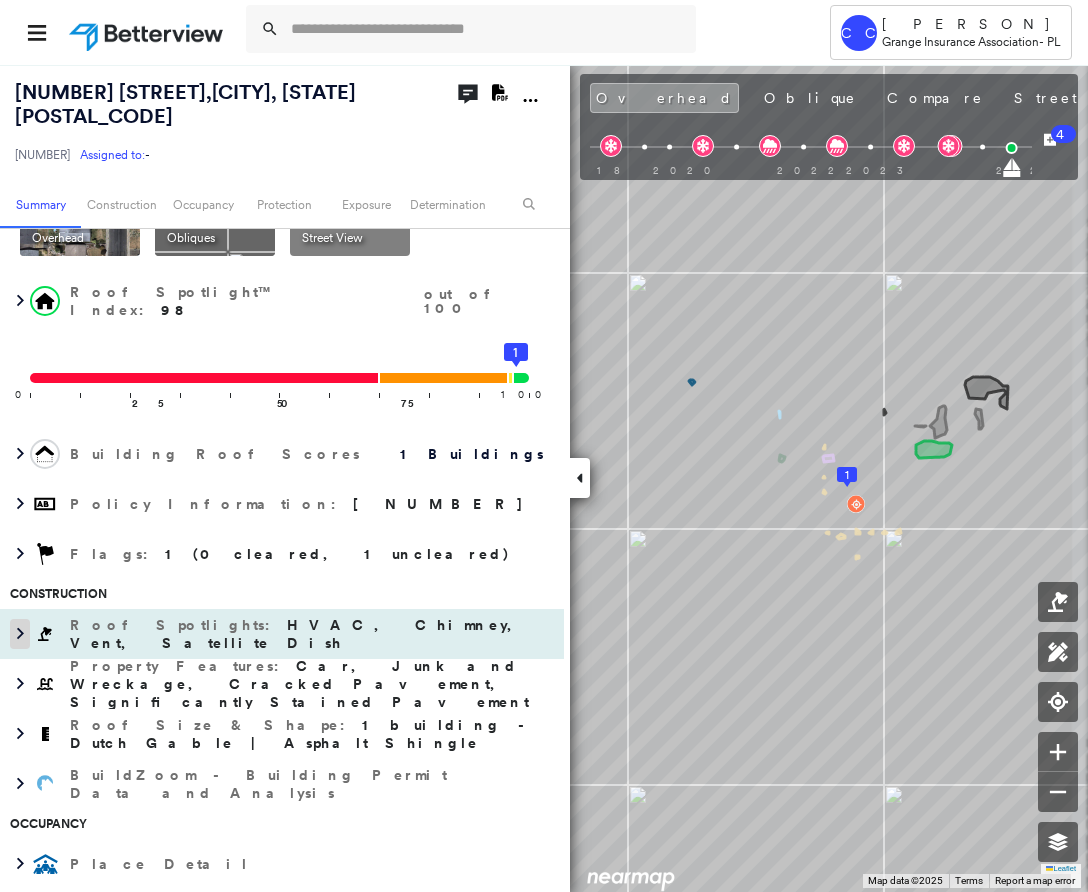 click 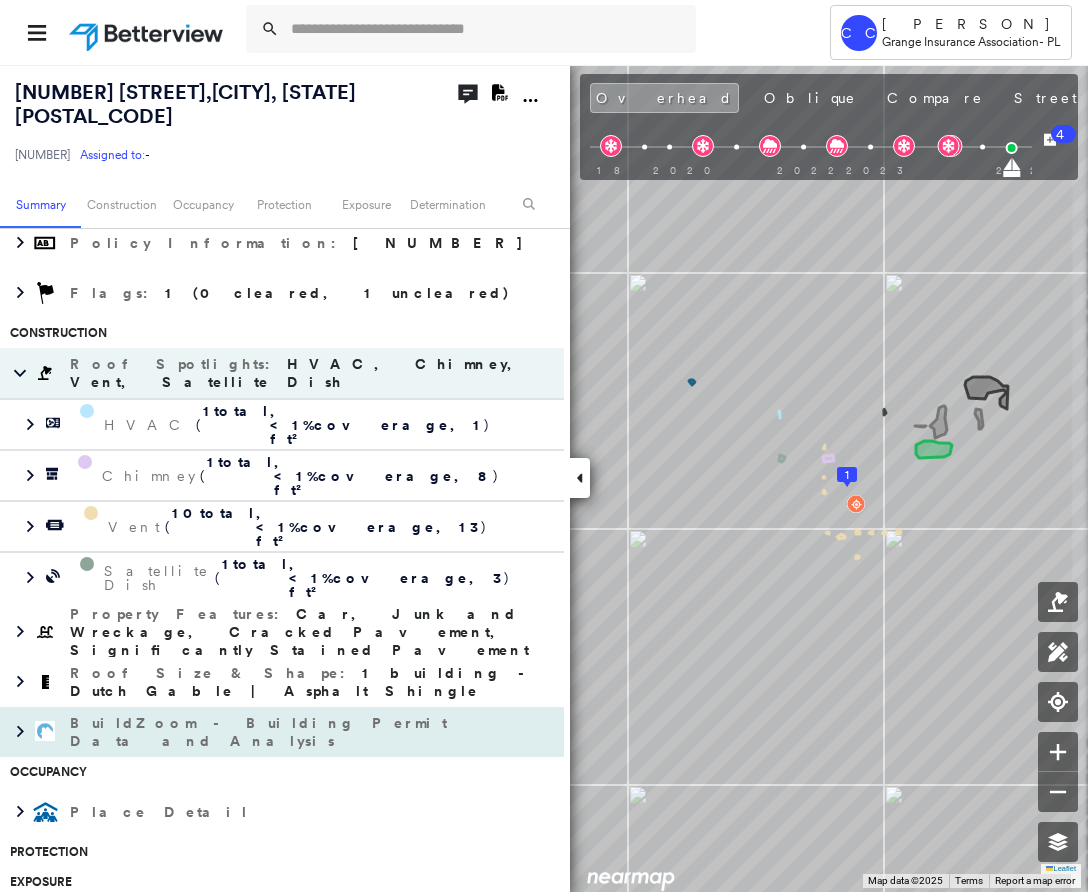 scroll, scrollTop: 432, scrollLeft: 0, axis: vertical 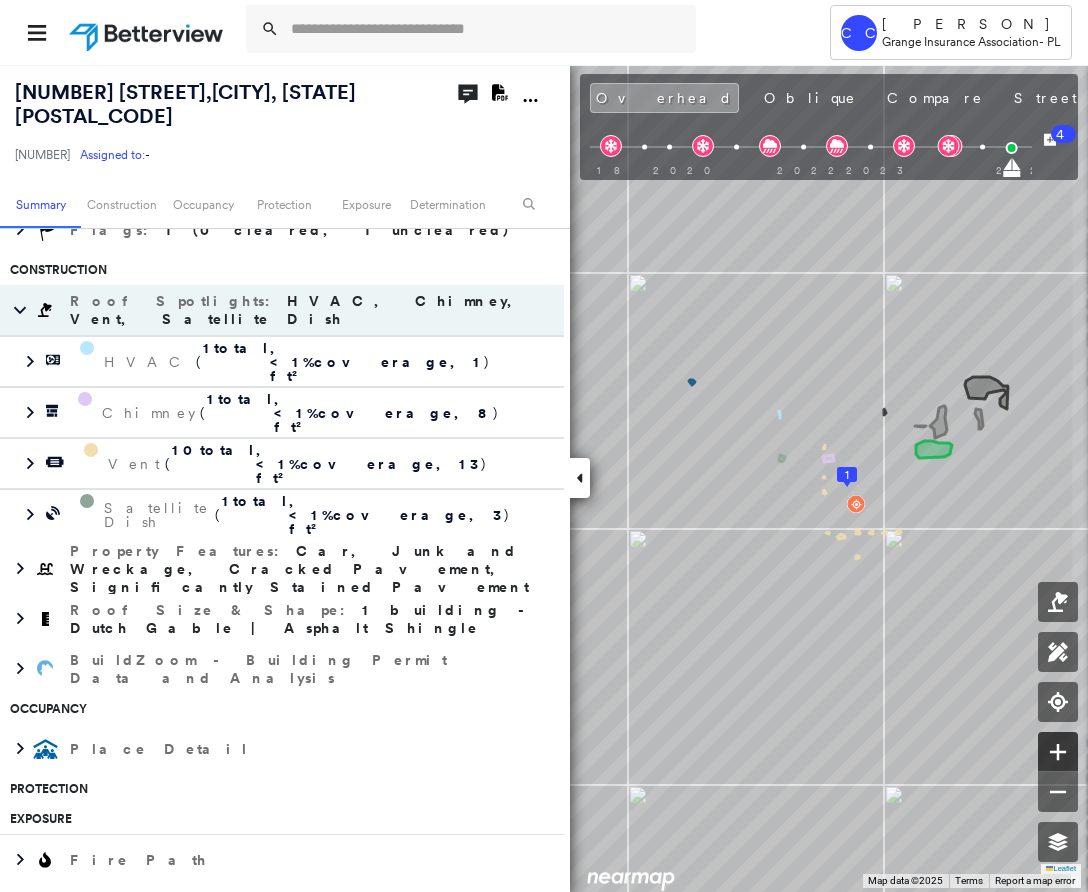 click 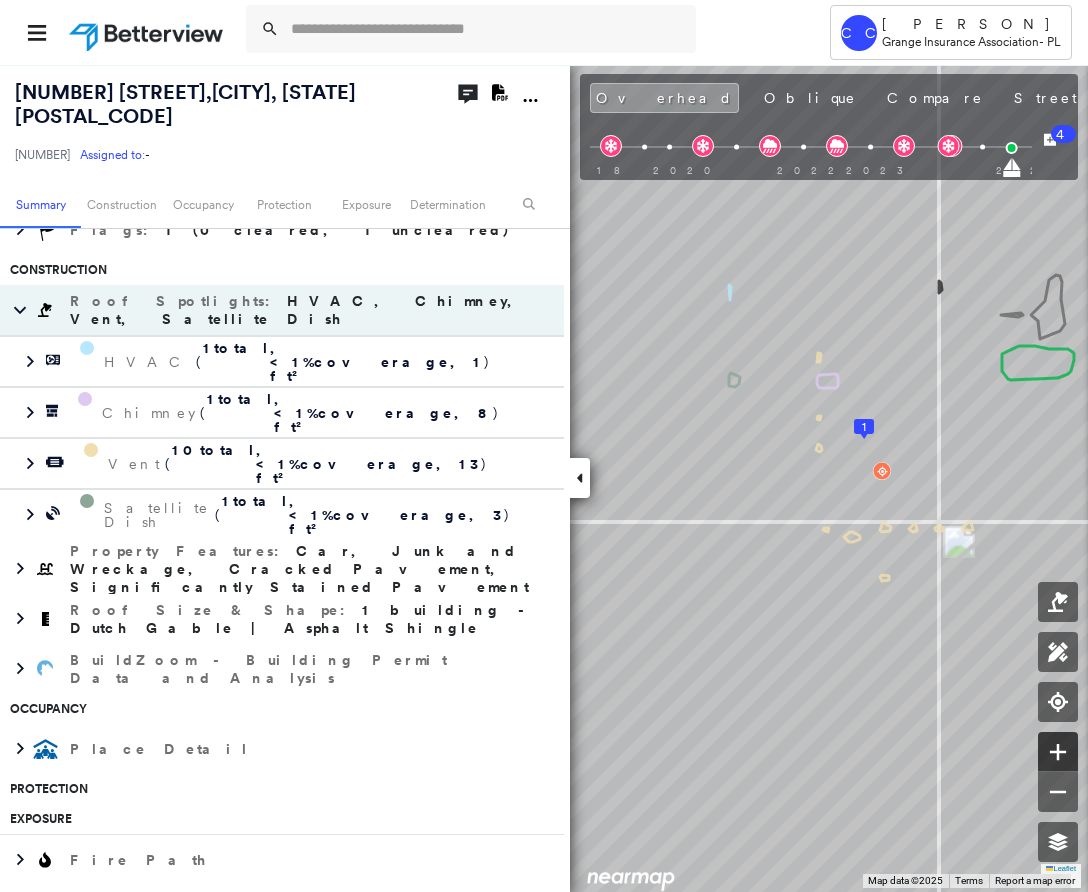 click 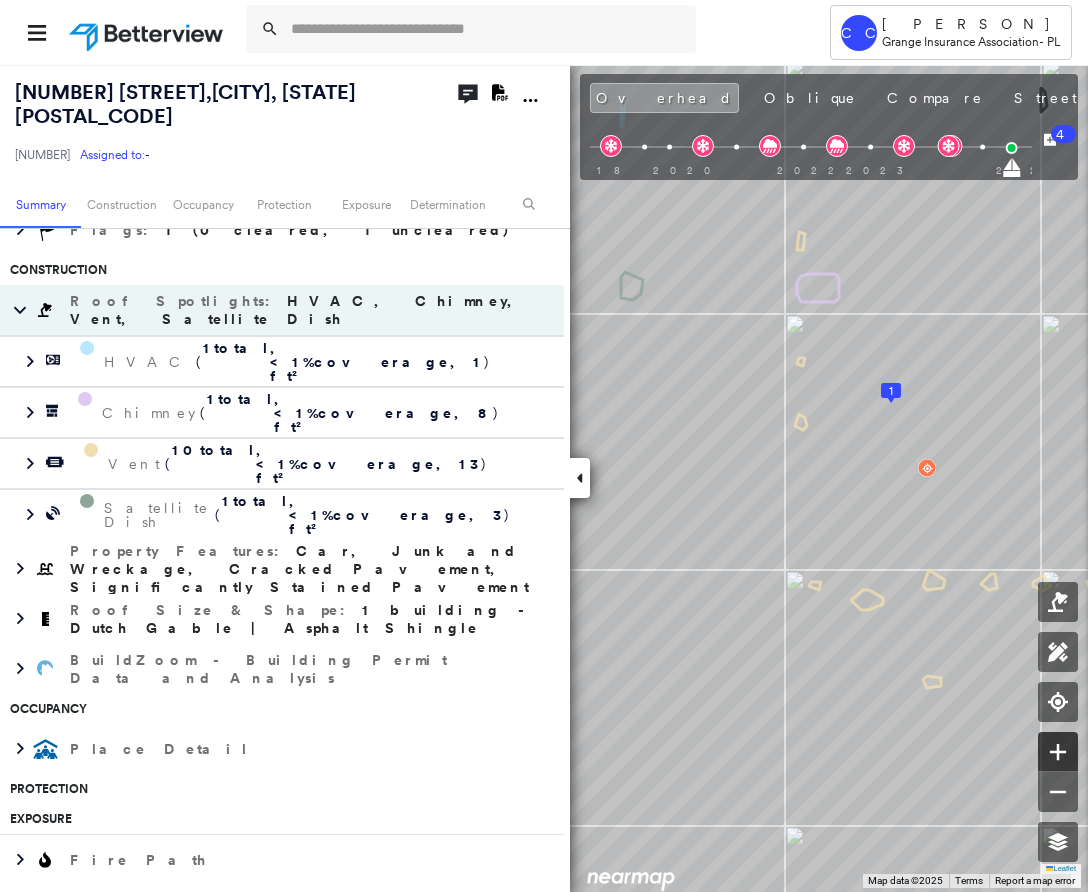 click 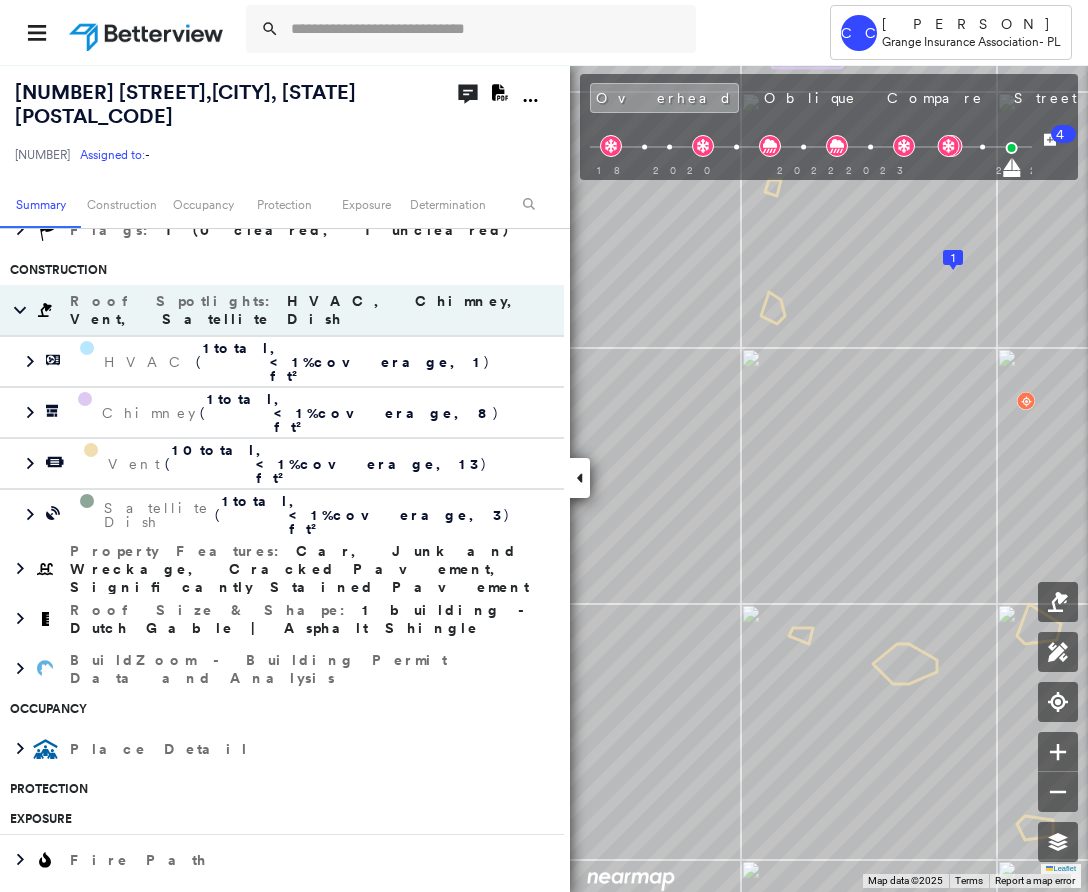 click at bounding box center [580, 478] 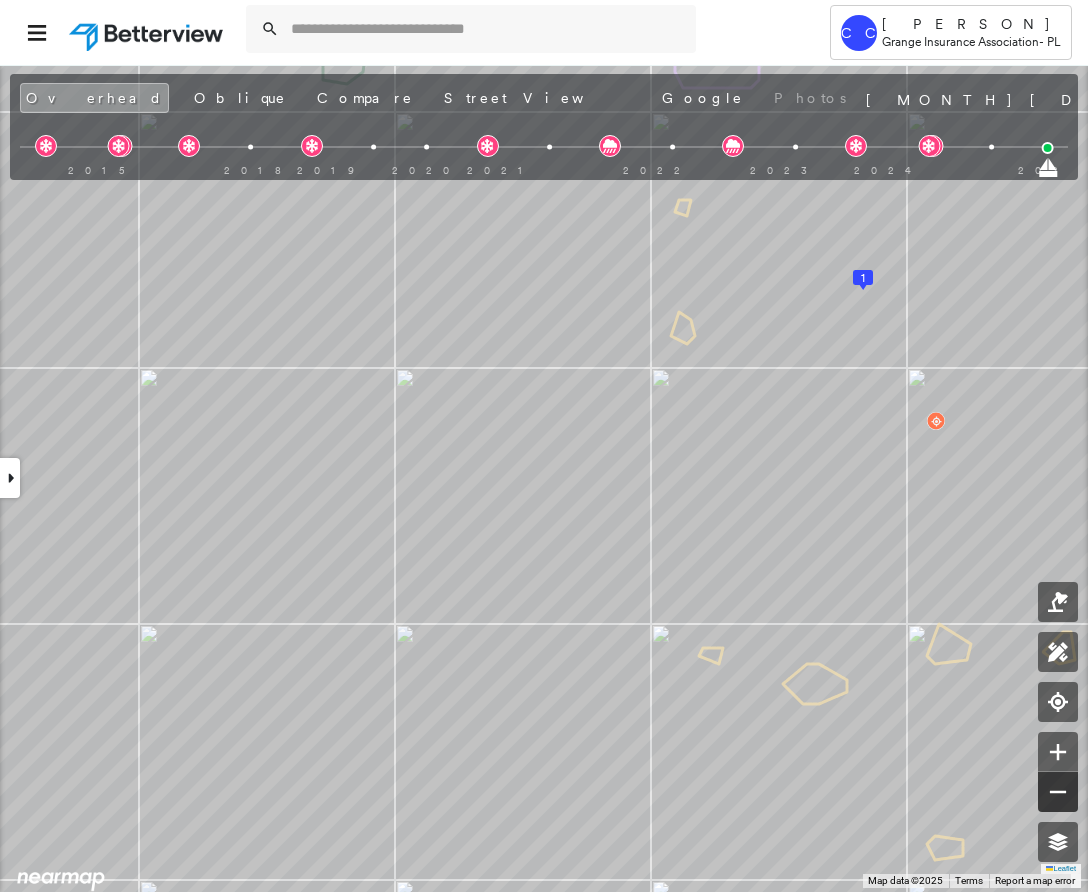 click at bounding box center [1058, 792] 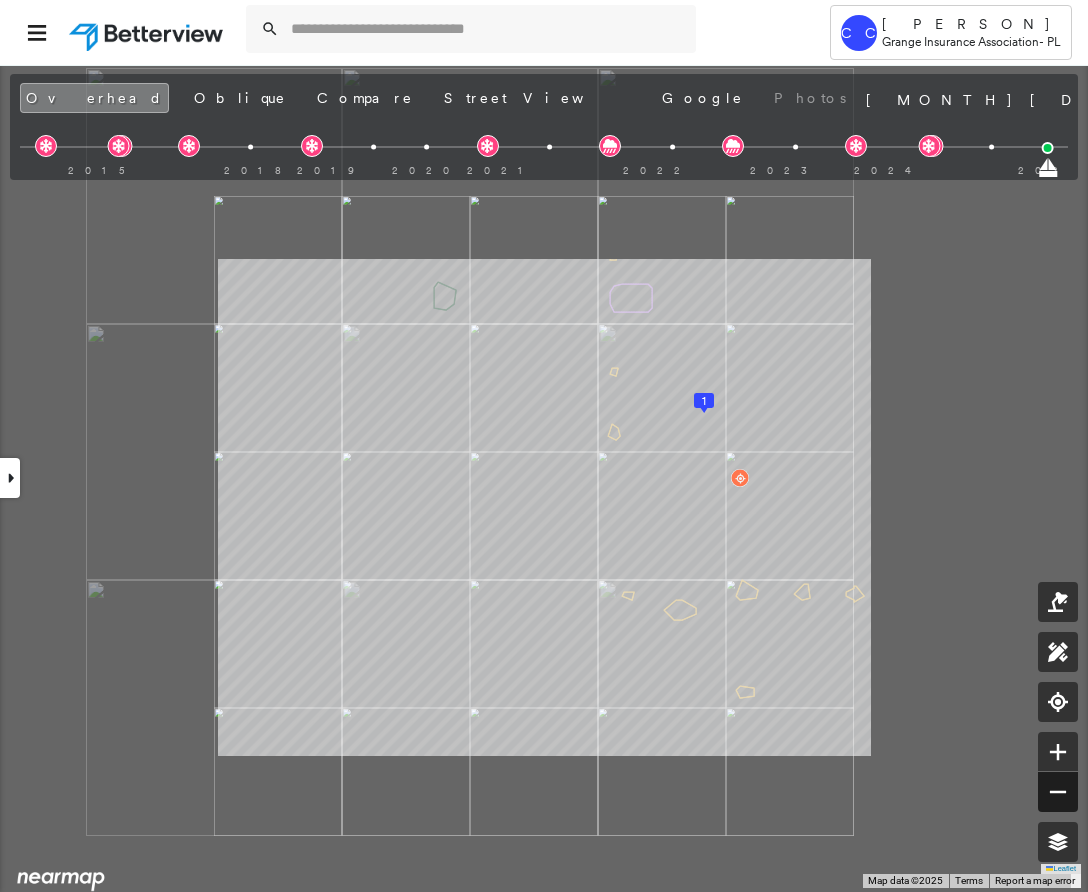 click 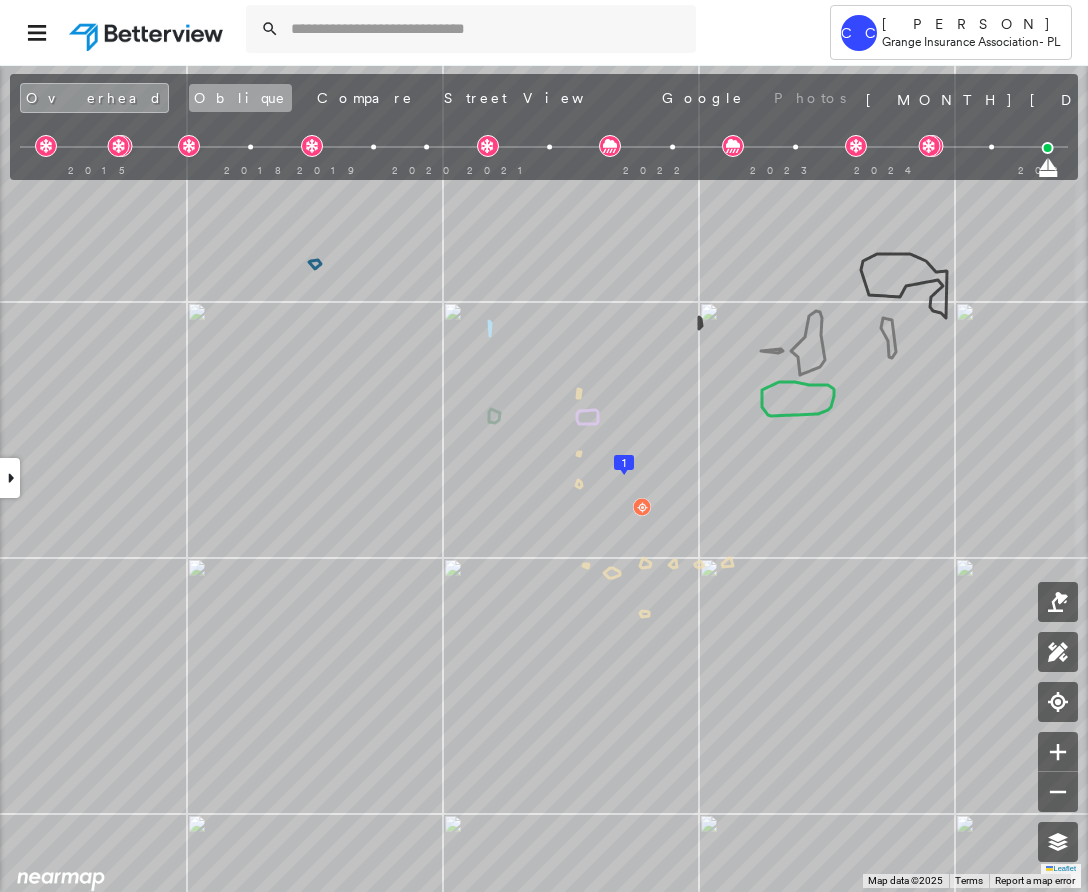 click on "Oblique" at bounding box center [240, 98] 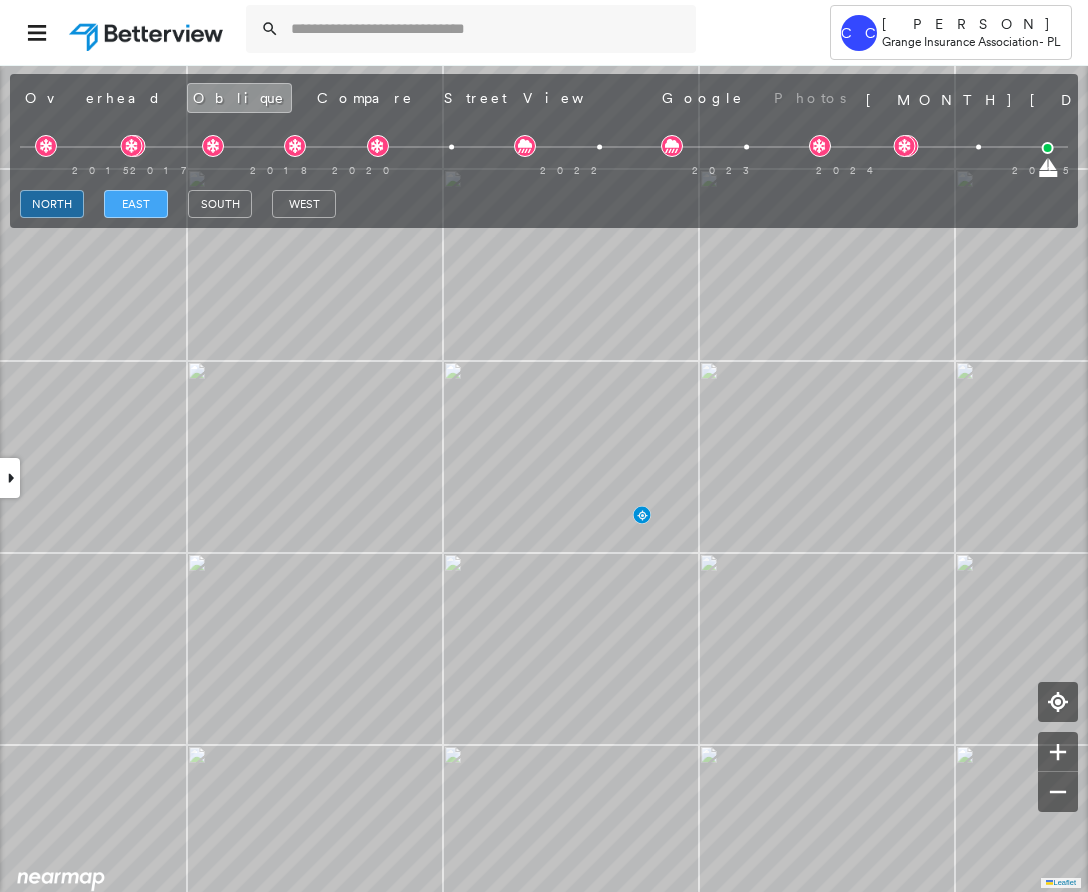 click on "east" at bounding box center [136, 204] 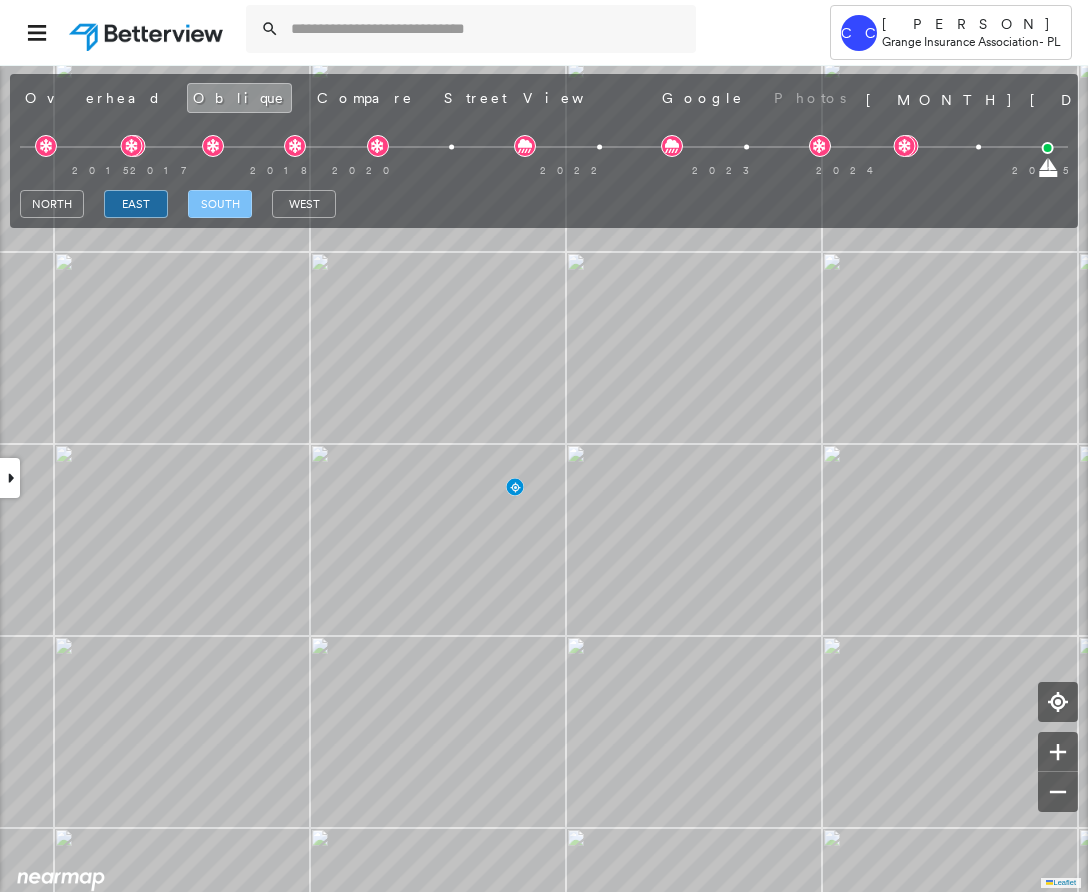 click on "south" at bounding box center [220, 204] 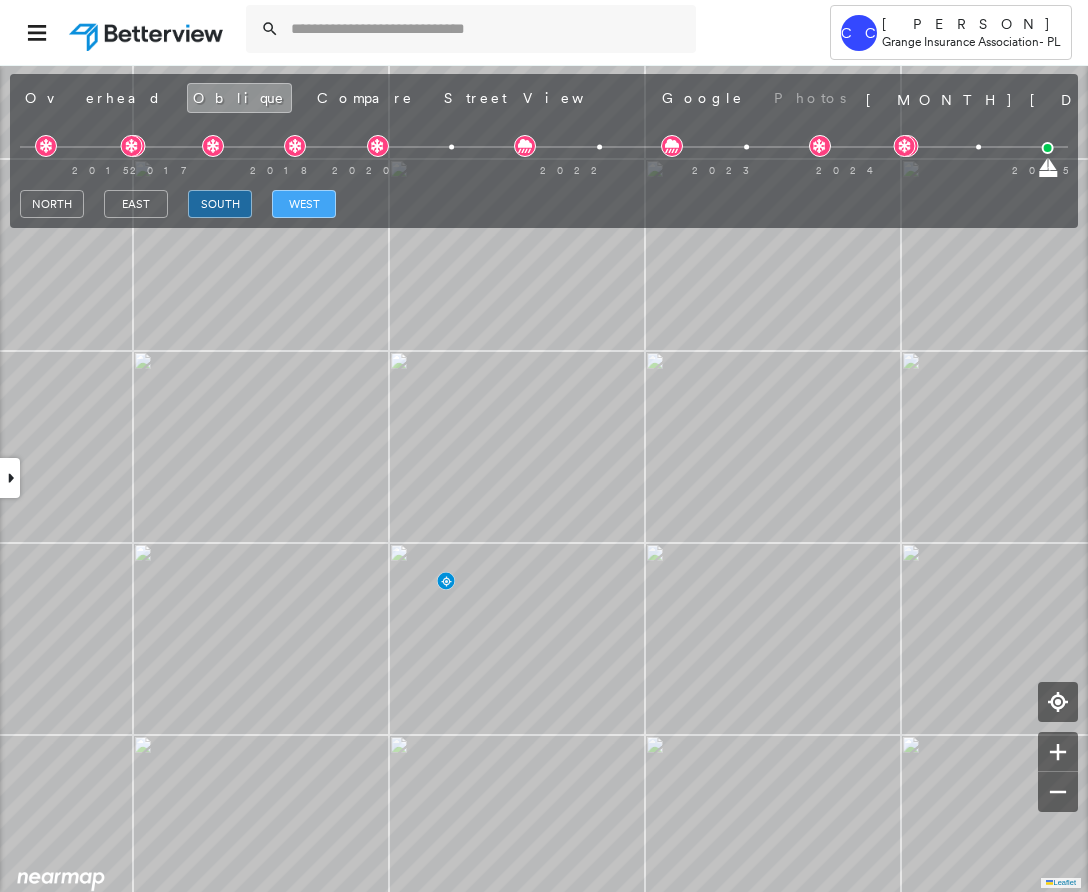 click on "west" at bounding box center [304, 204] 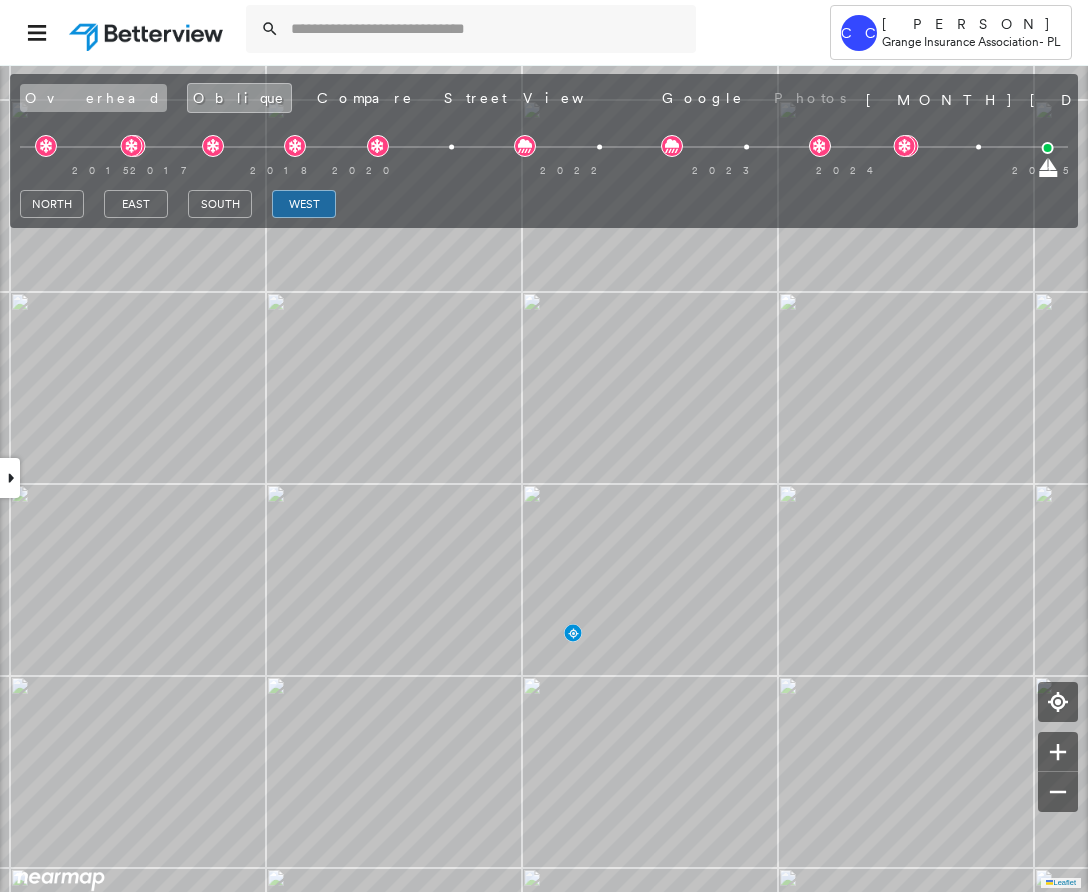 click on "Overhead" at bounding box center [93, 98] 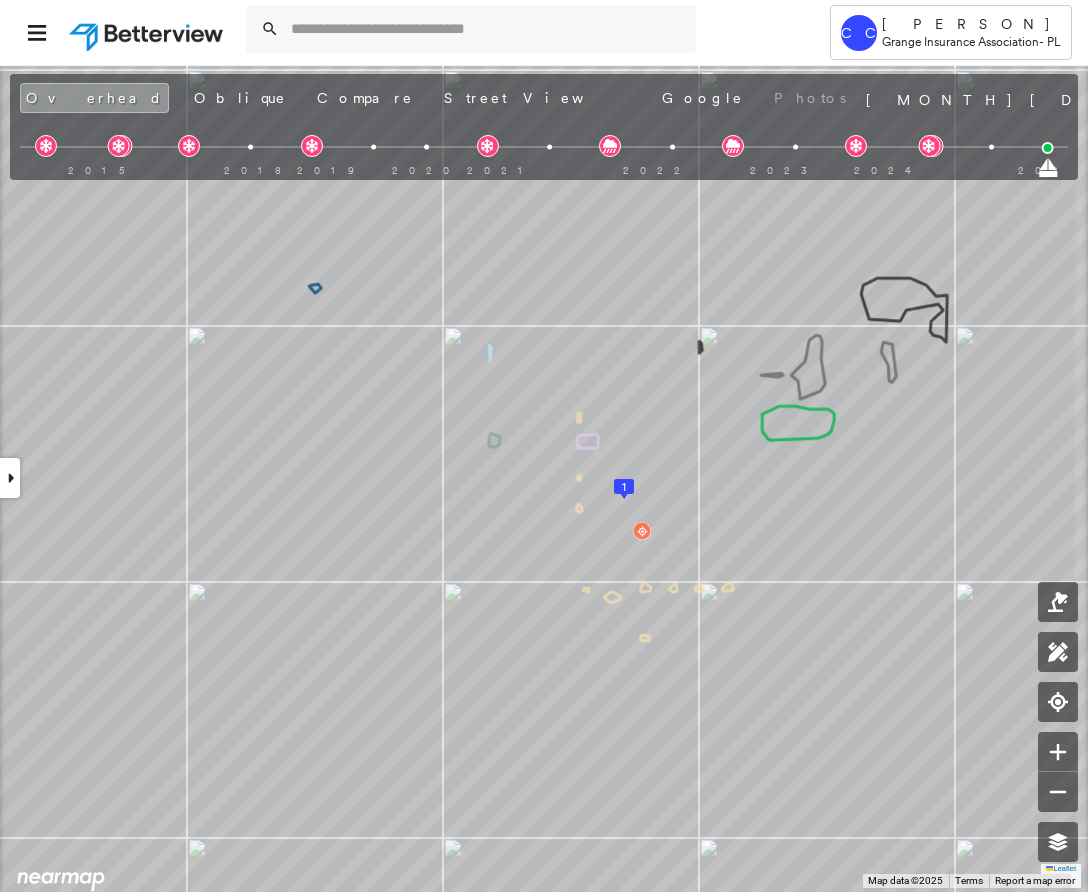 click at bounding box center (10, 478) 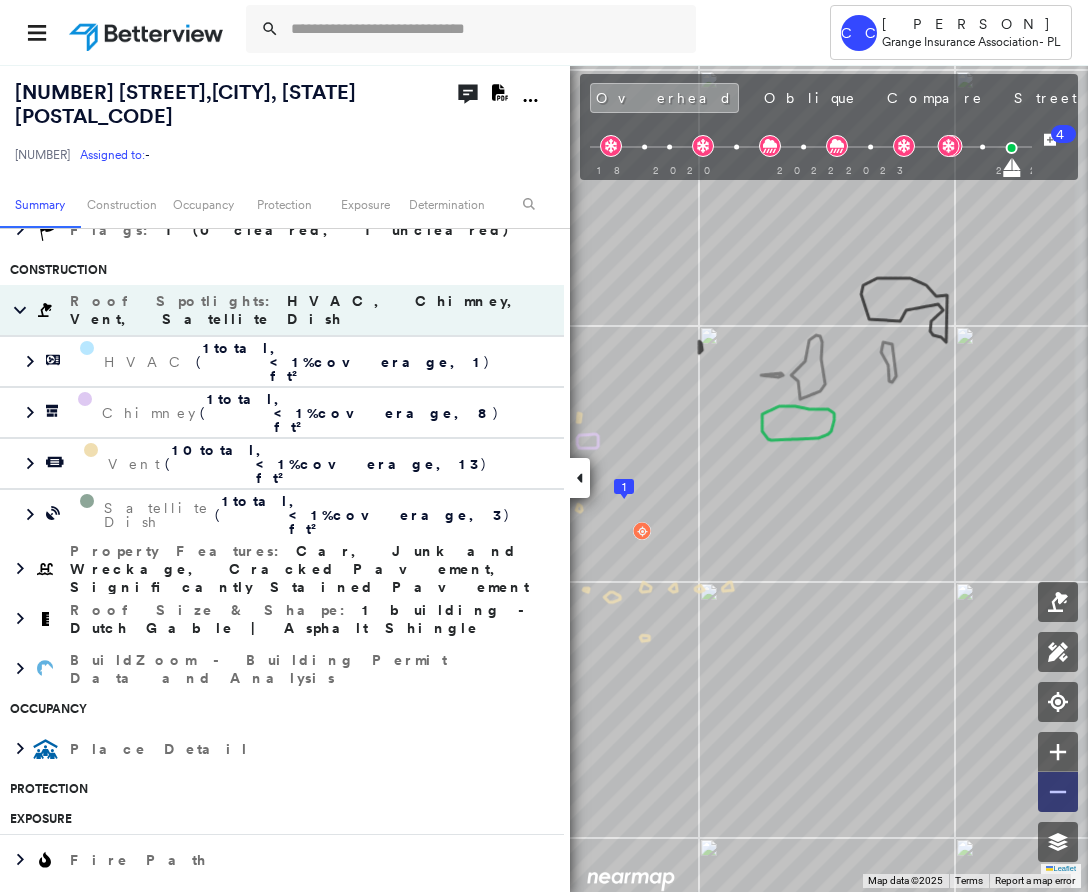 click 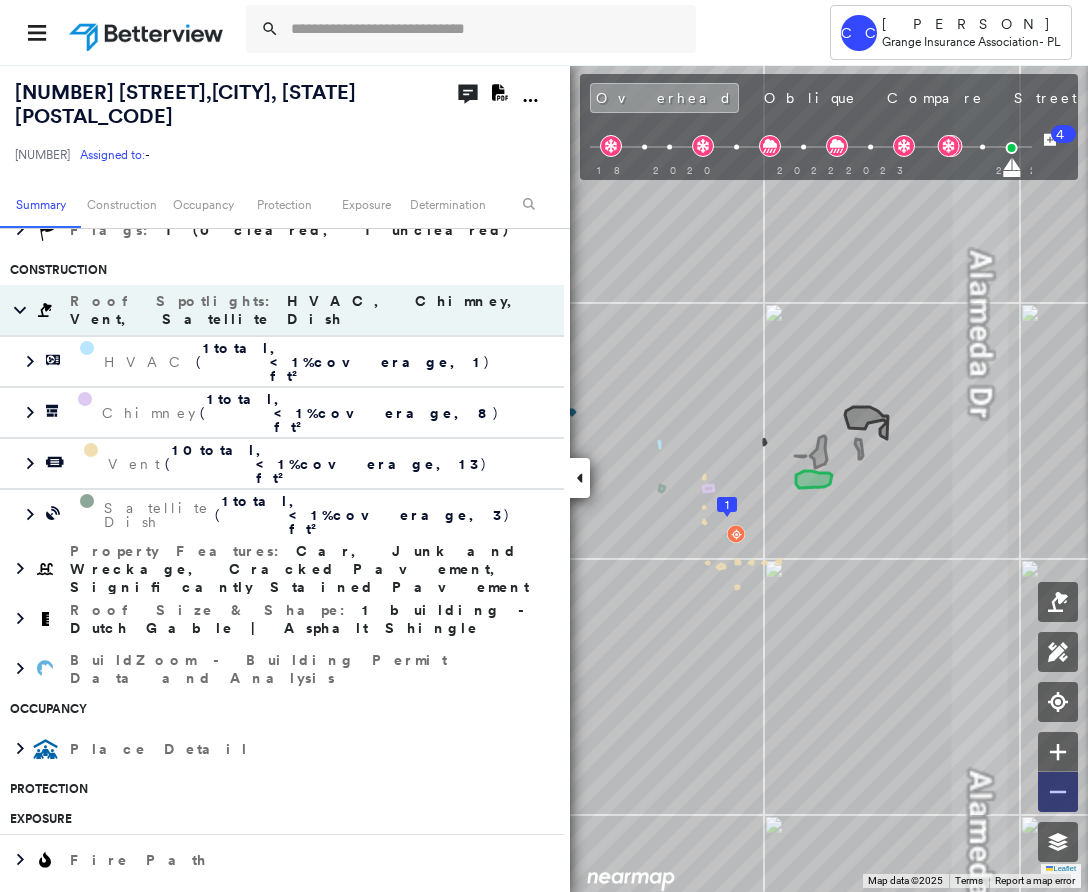 click 